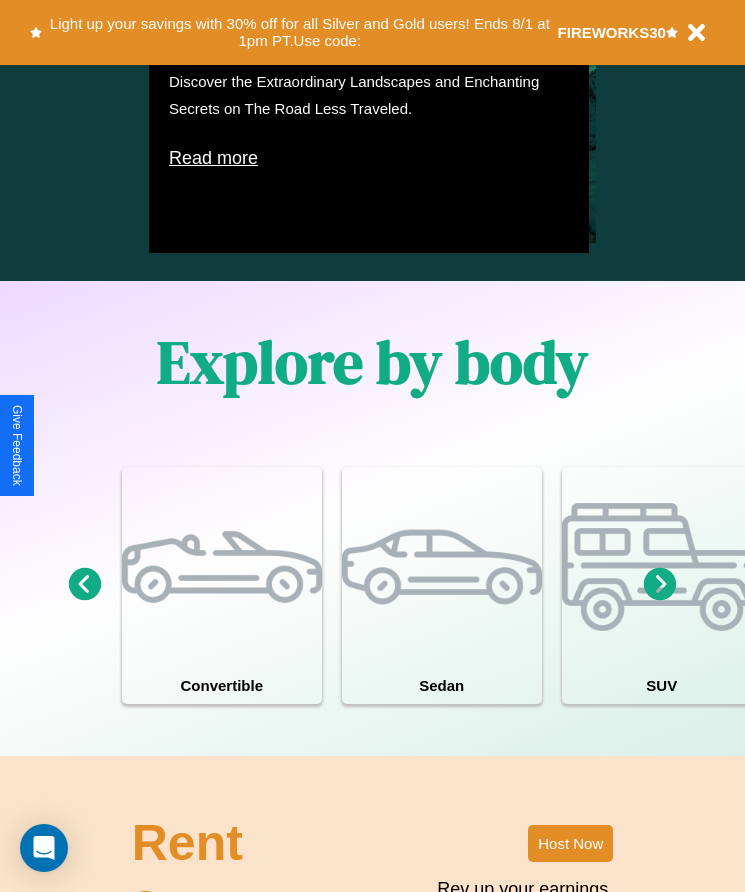 scroll, scrollTop: 1527, scrollLeft: 0, axis: vertical 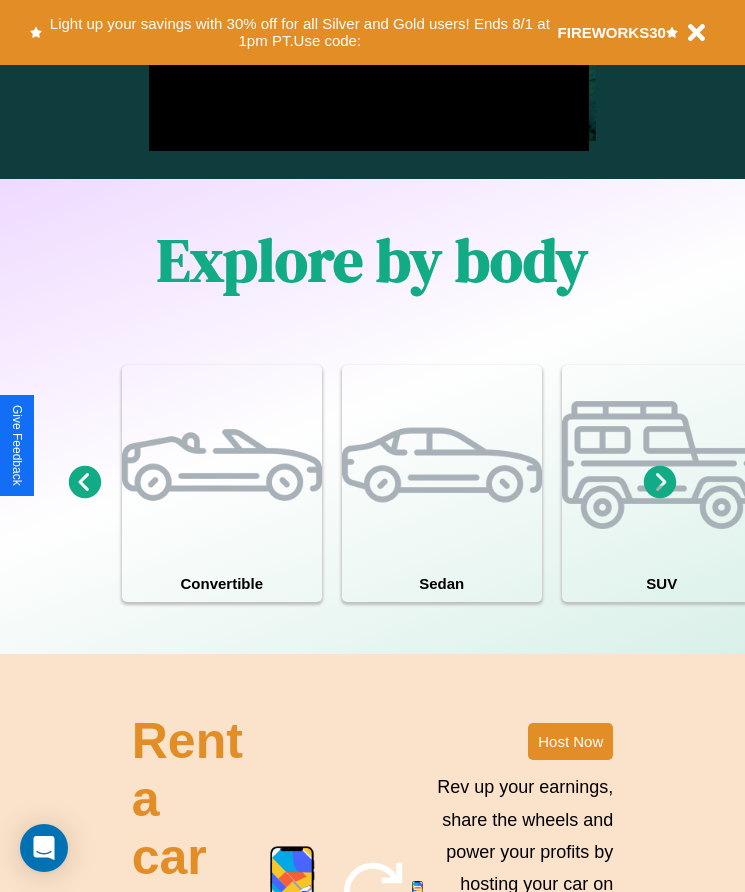 click 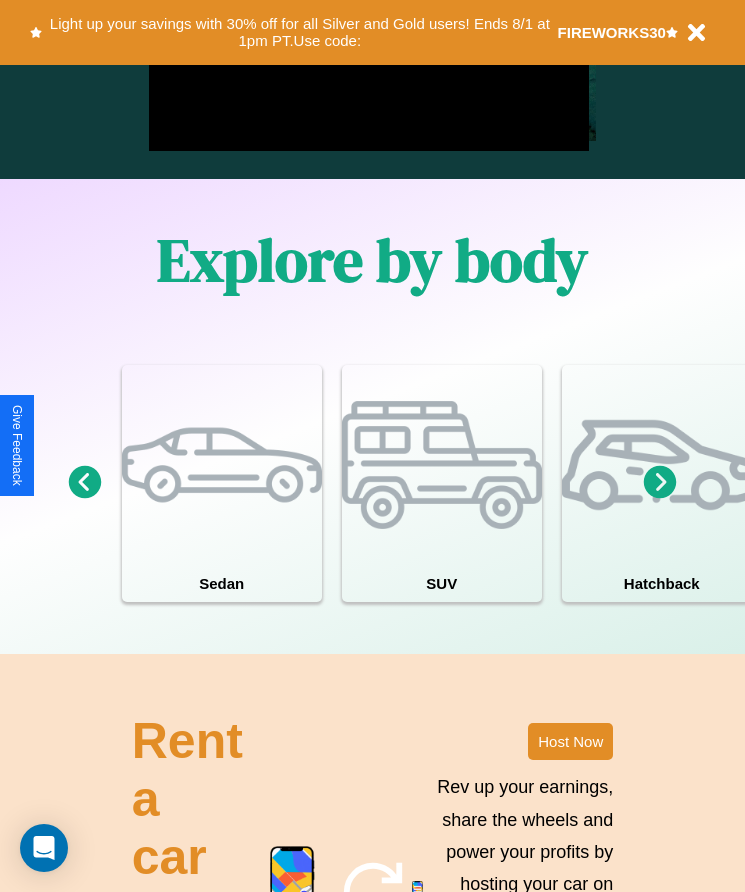 click 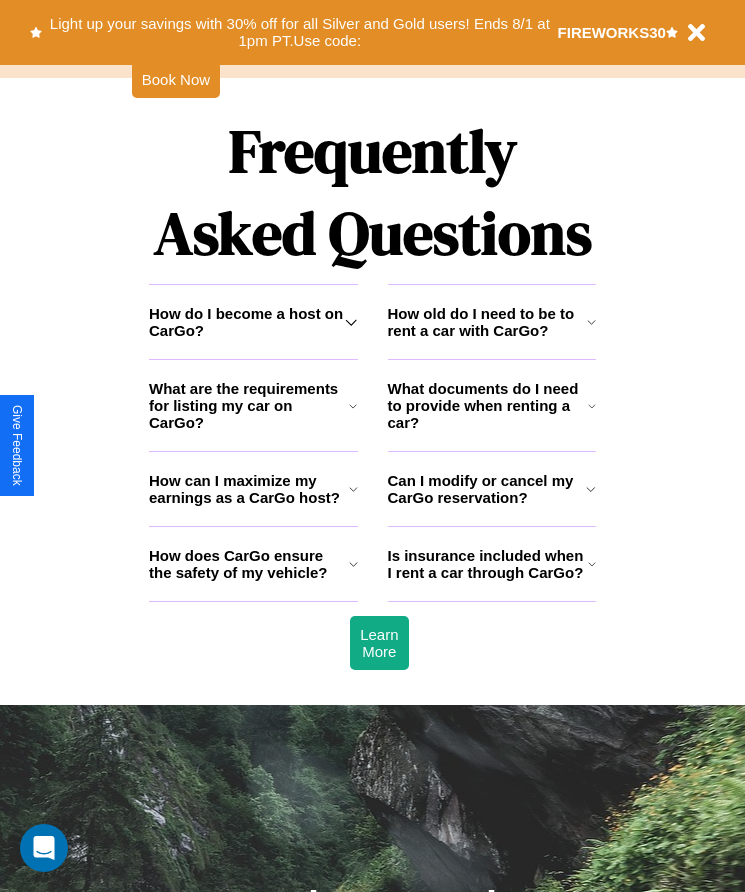 scroll, scrollTop: 2608, scrollLeft: 0, axis: vertical 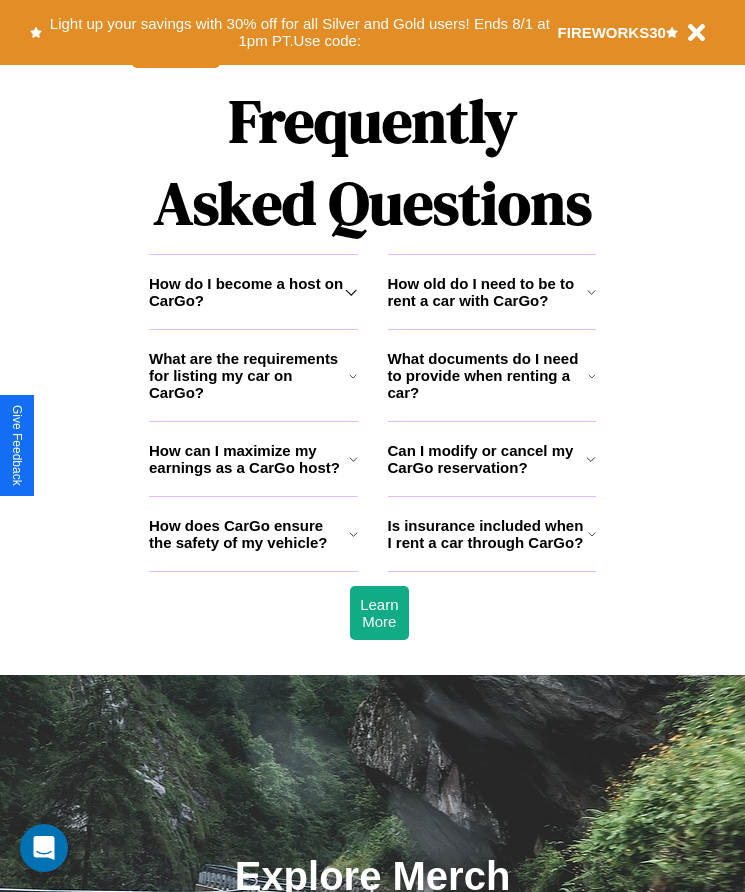 click on "Is insurance included when I rent a car through CarGo?" at bounding box center [488, 534] 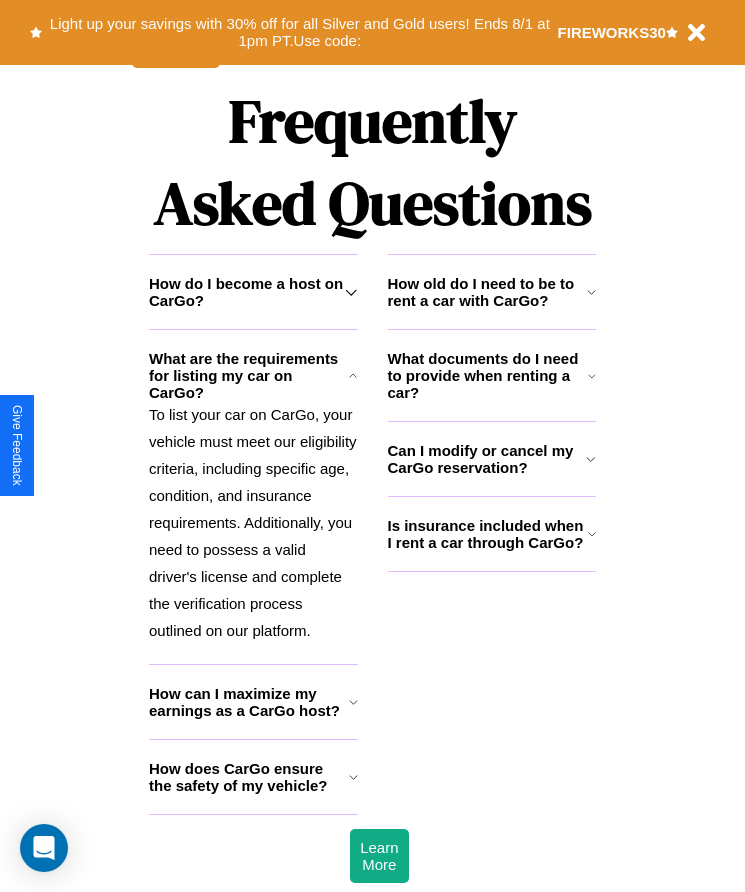 click 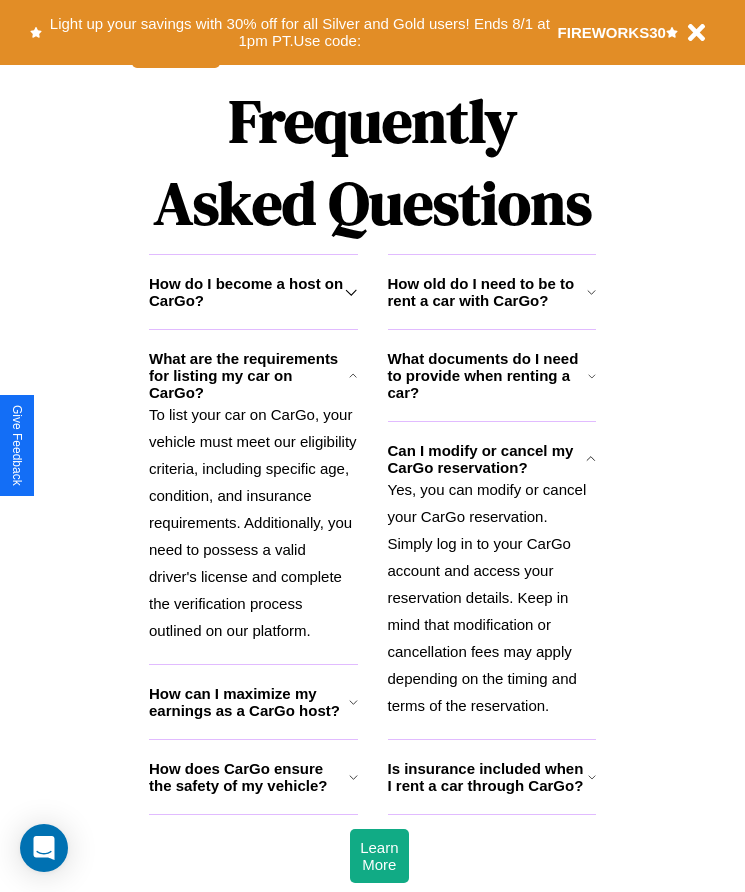 click on "How do I become a host on CarGo?" at bounding box center [247, 292] 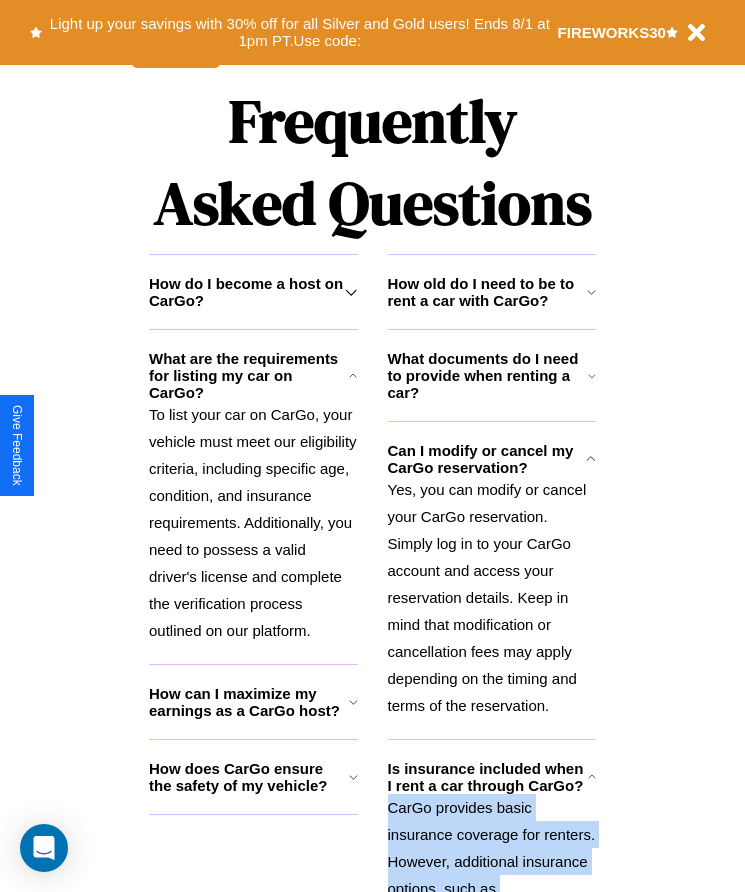 scroll, scrollTop: 334, scrollLeft: 0, axis: vertical 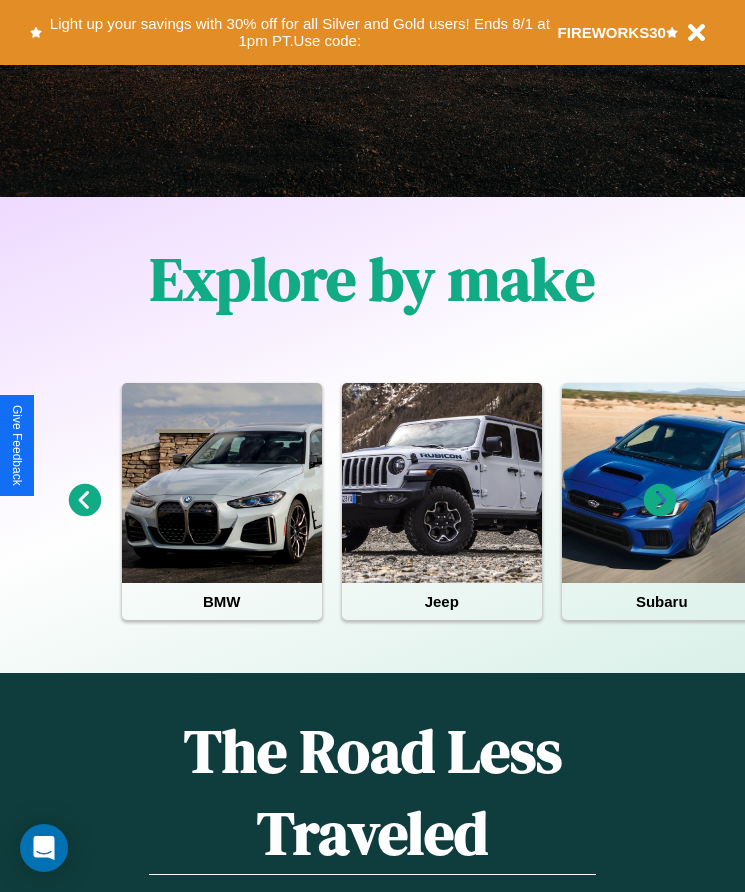click 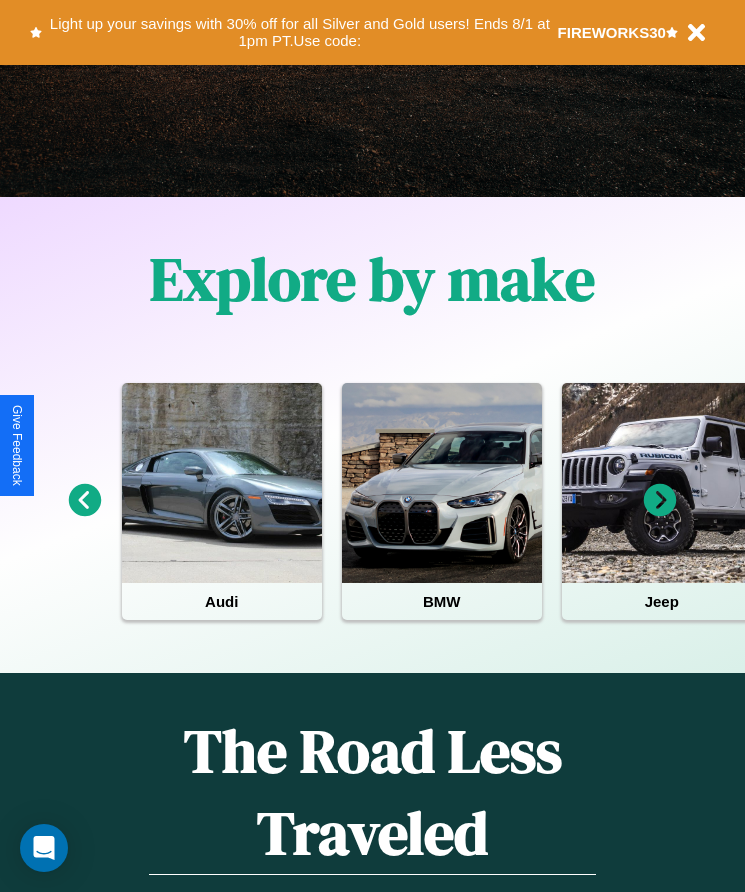 click 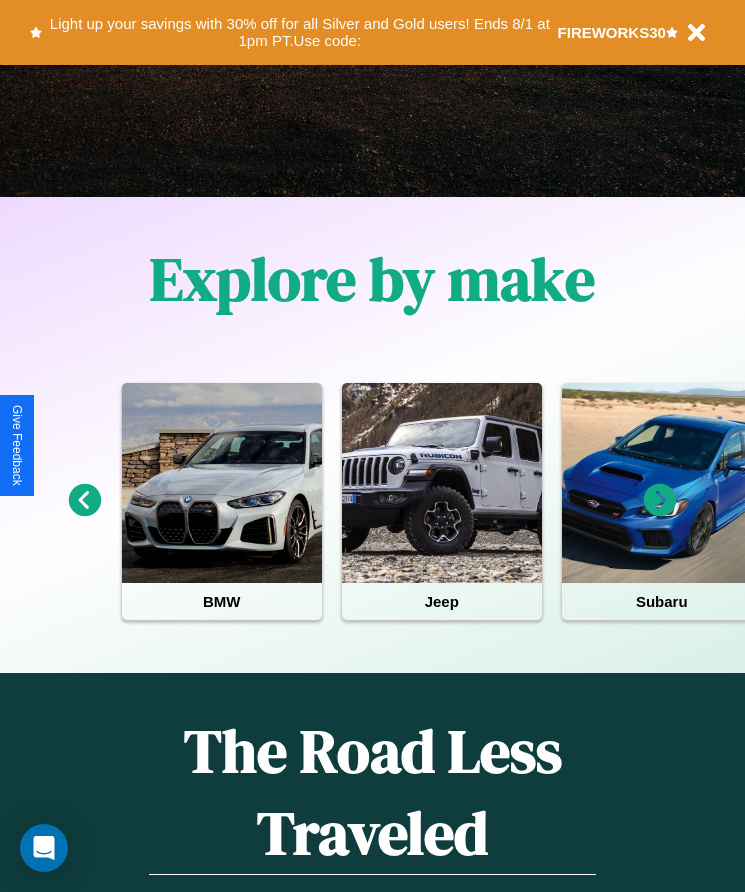click 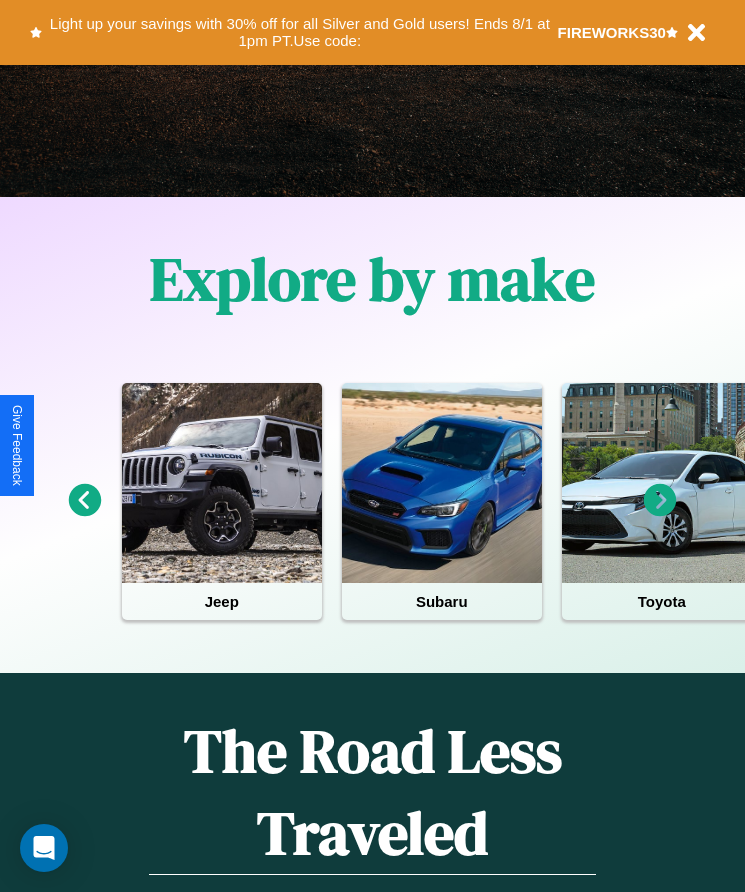 click 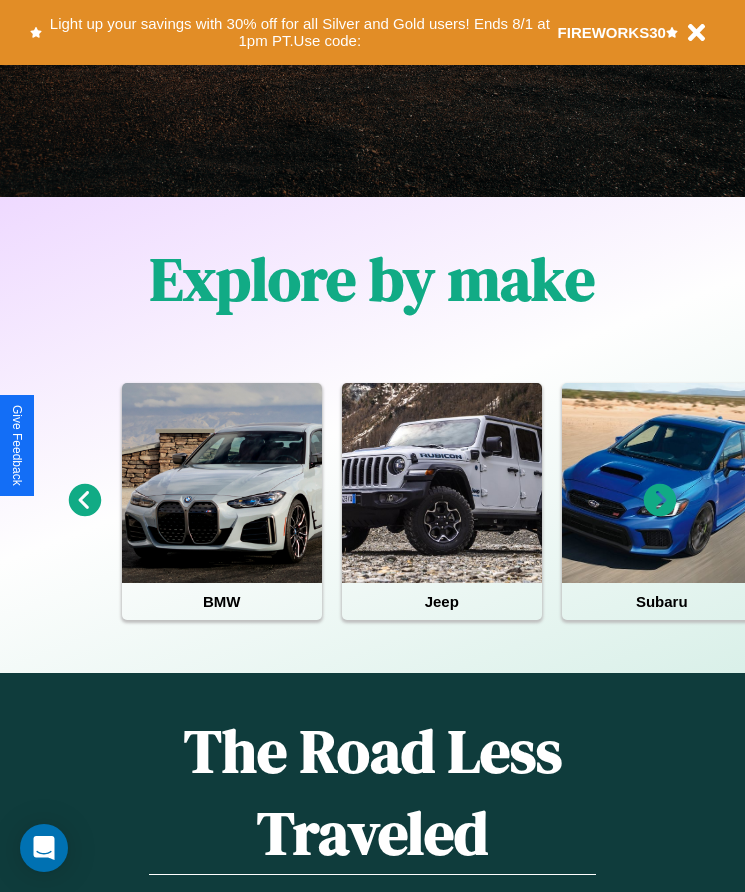 click 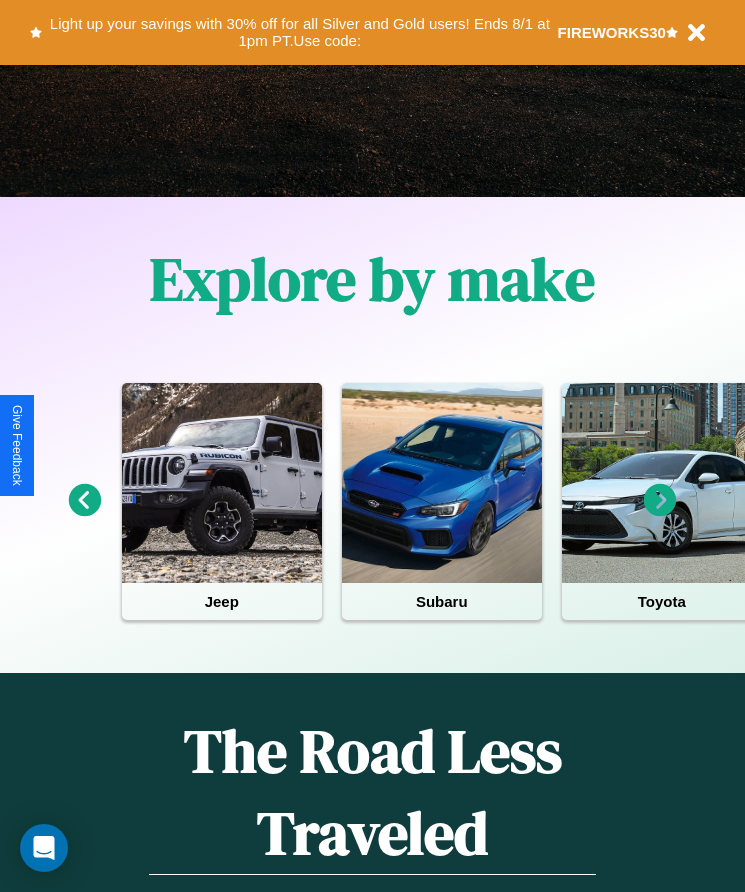 click 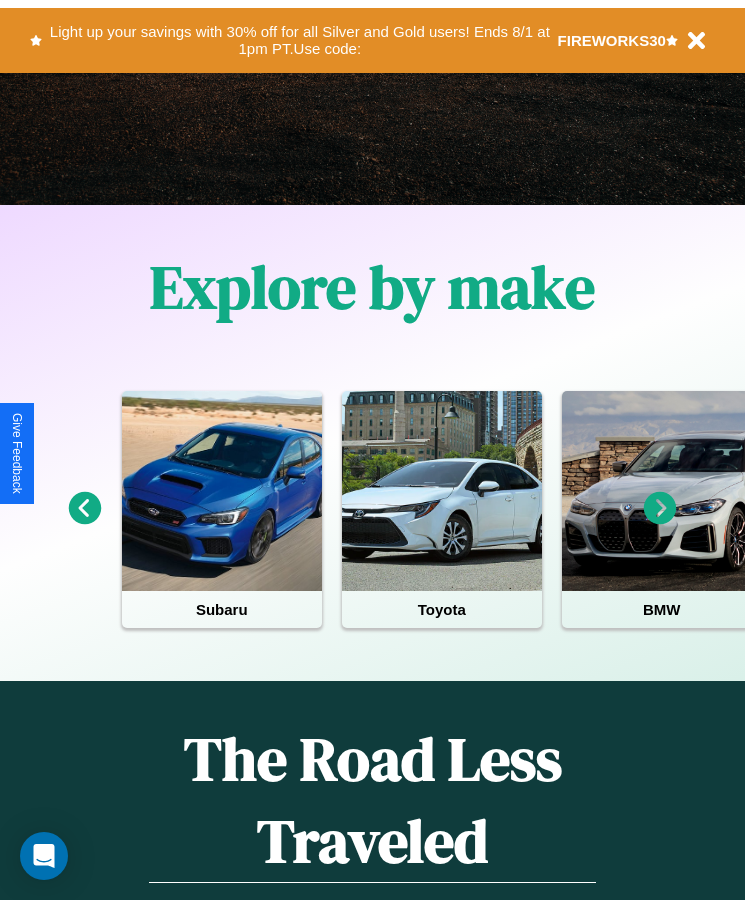 scroll, scrollTop: 0, scrollLeft: 0, axis: both 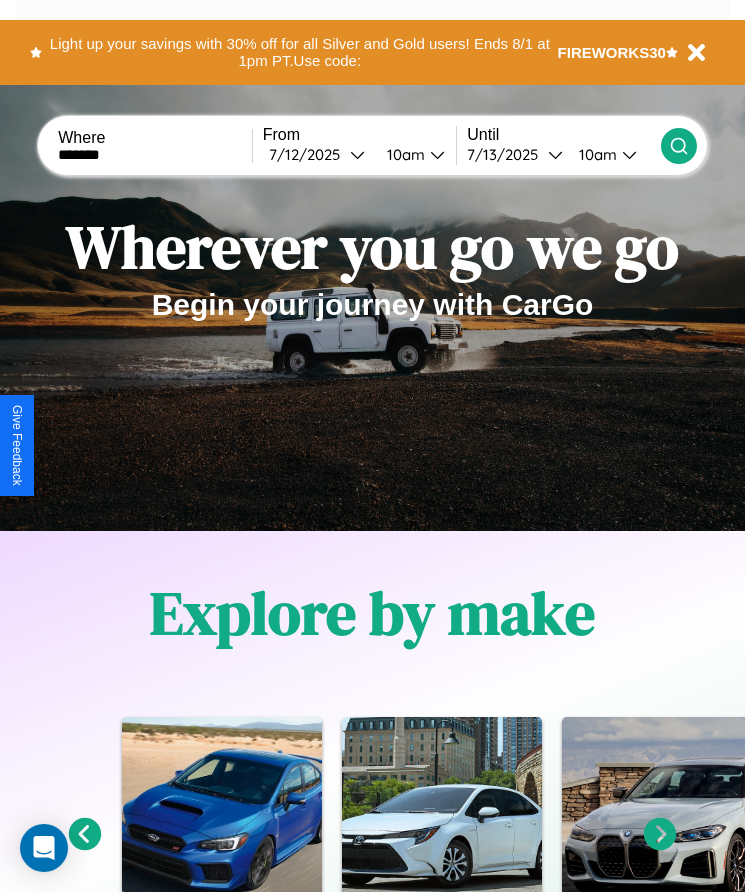 type on "*******" 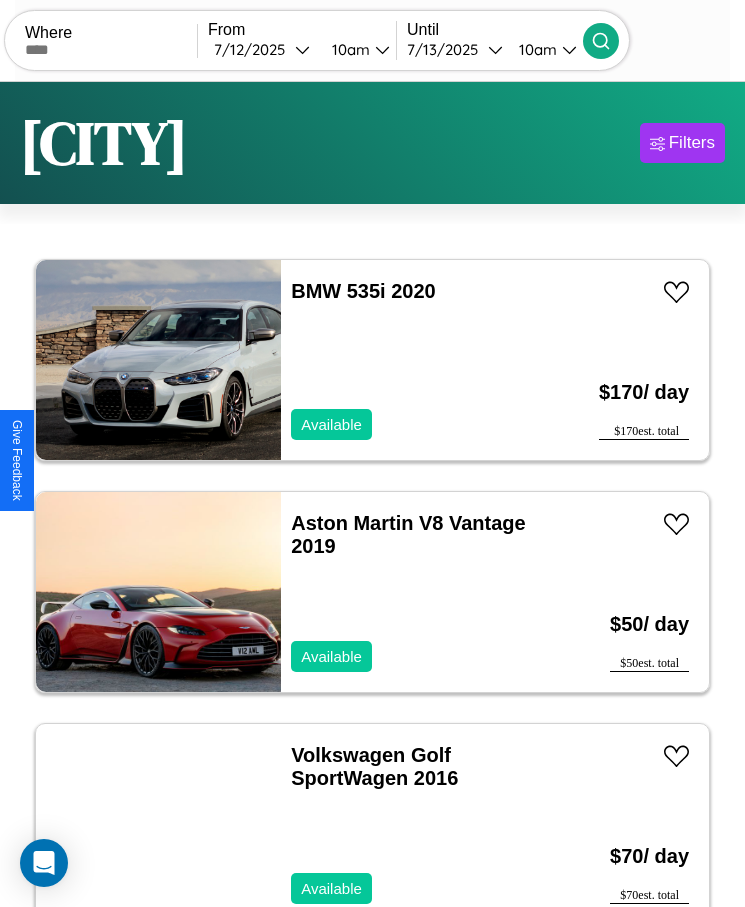 scroll, scrollTop: 50, scrollLeft: 0, axis: vertical 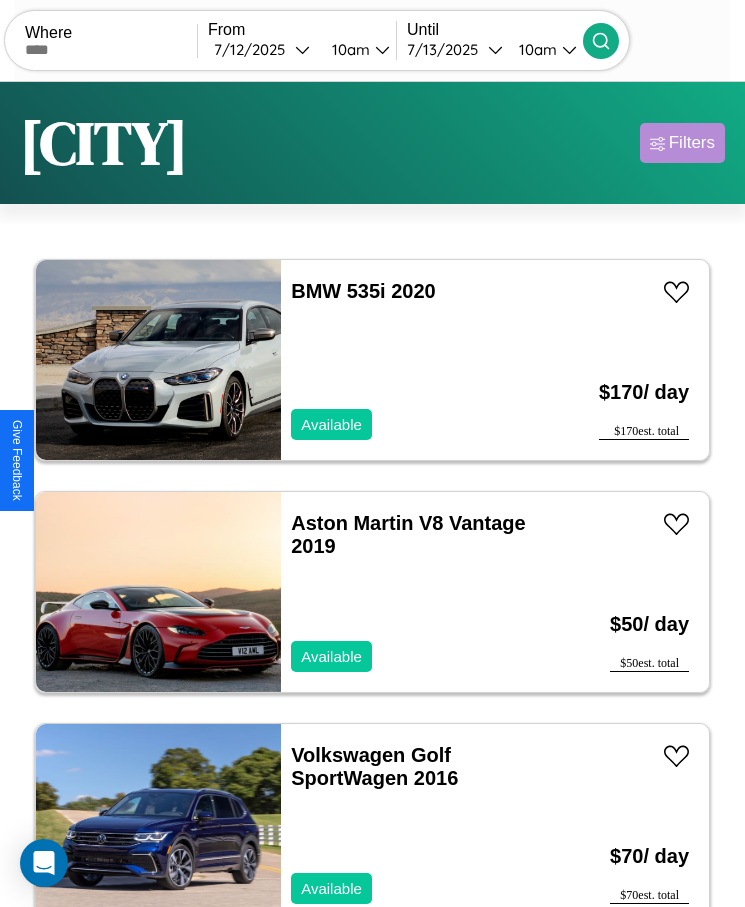 click on "Filters" at bounding box center (692, 143) 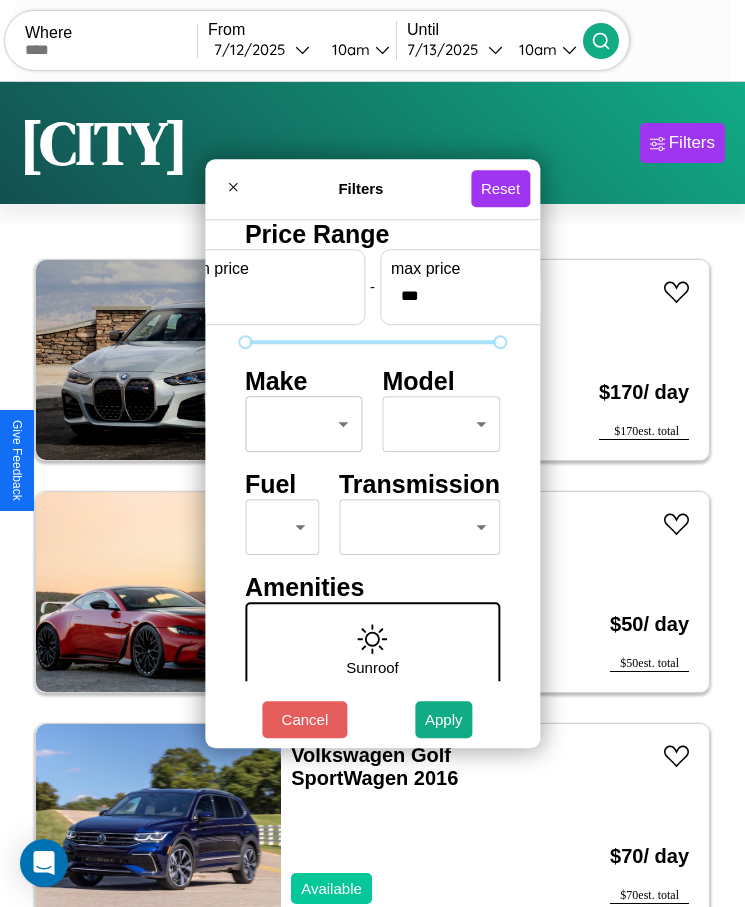 click on "CarGo Where From 7 / 12 / 2025 10am Until 7 / 13 / 2025 10am Become a Host Login Sign Up Chicago Filters 139  cars in this area These cars can be picked up in this city. BMW   535i   2020 Available $ 170  / day $ 170  est. total Aston Martin   V8 Vantage   2019 Available $ 50  / day $ 50  est. total Volkswagen   Golf SportWagen   2016 Available $ 70  / day $ 70  est. total Subaru   Forester   2023 Available $ 120  / day $ 120  est. total GMC   DS   2019 Available $ 180  / day $ 180  est. total Lincoln   Corsair   2016 Available $ 90  / day $ 90  est. total Land Rover   LR2   2023 Available $ 200  / day $ 200  est. total Mazda   MX-5   2021 Available $ 180  / day $ 180  est. total Mercedes   240   2024 Available $ 180  / day $ 180  est. total Aston Martin   DB9   2019 Available $ 50  / day $ 50  est. total Lamborghini   Gallardo   2014 Available $ 140  / day $ 140  est. total Chevrolet   P6S   2017 Available $ 200  / day $ 200  est. total Infiniti   FX50   2022 Available $ 140  / day $ 140  est. total Hyundai" at bounding box center [372, 478] 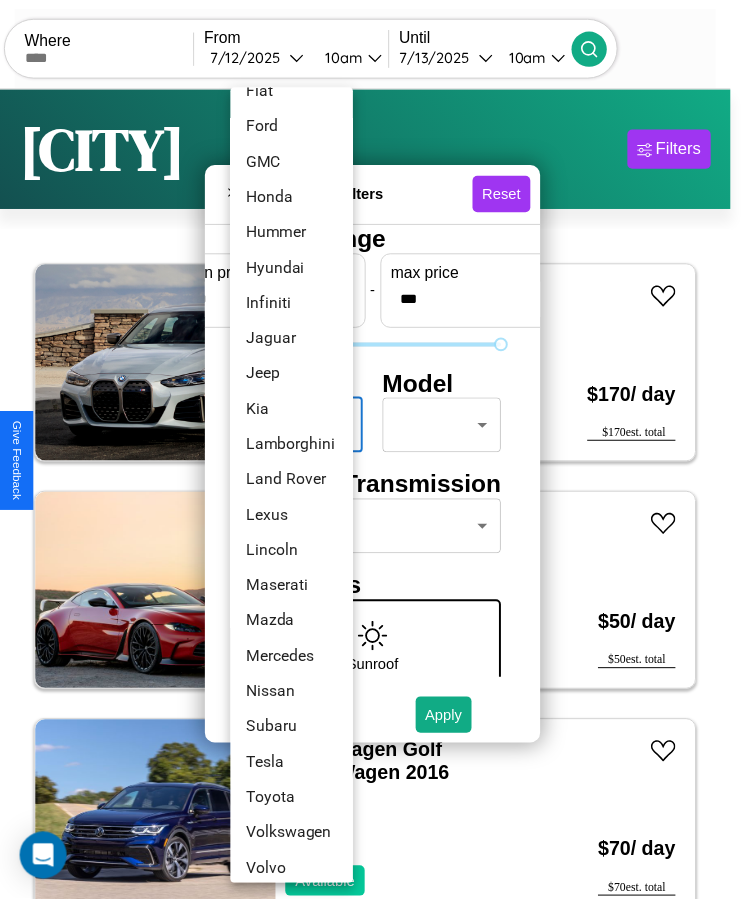 scroll, scrollTop: 501, scrollLeft: 0, axis: vertical 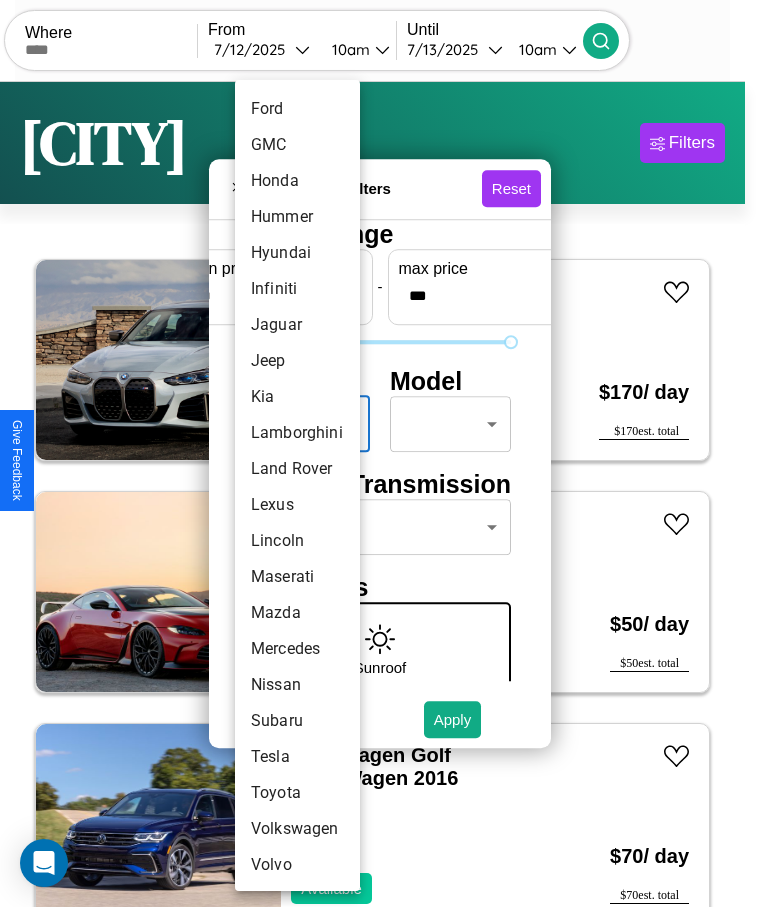 click on "Subaru" at bounding box center (297, 721) 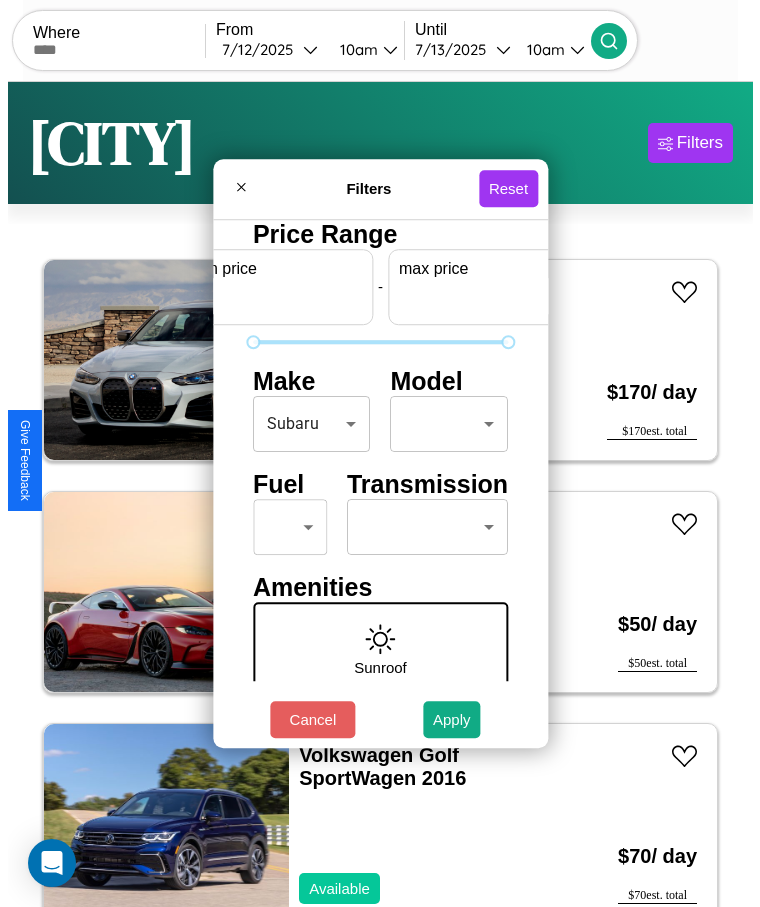 scroll, scrollTop: 0, scrollLeft: 74, axis: horizontal 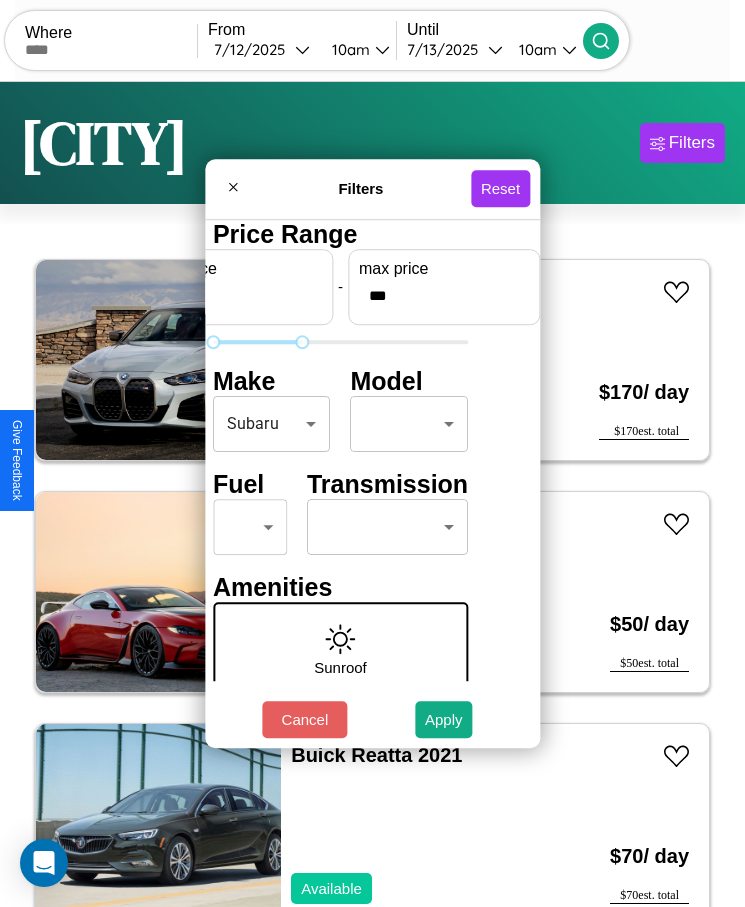 type on "***" 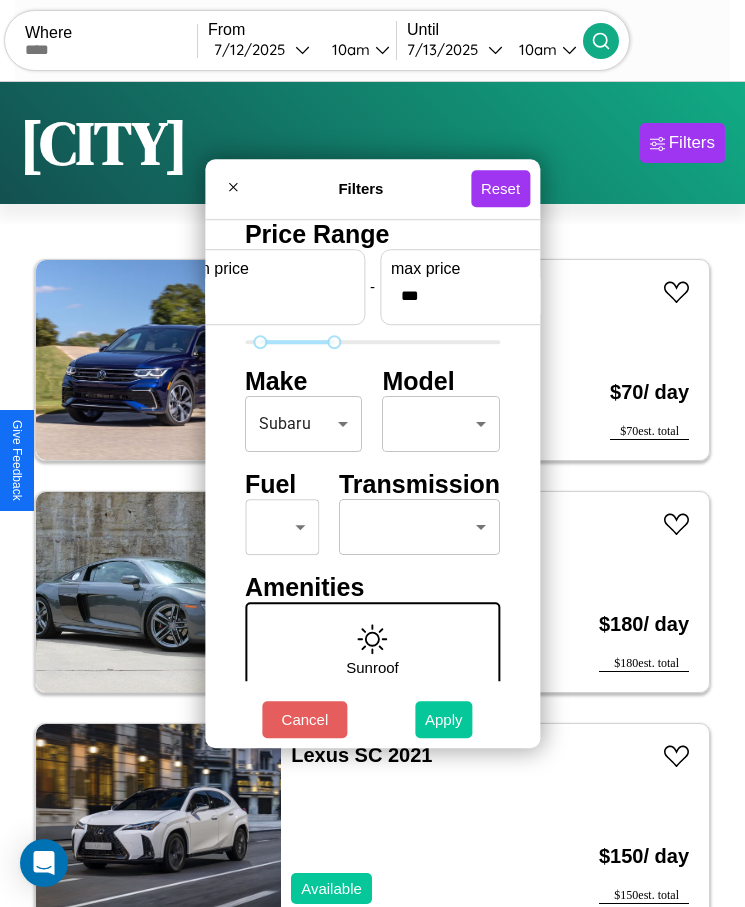 type on "**" 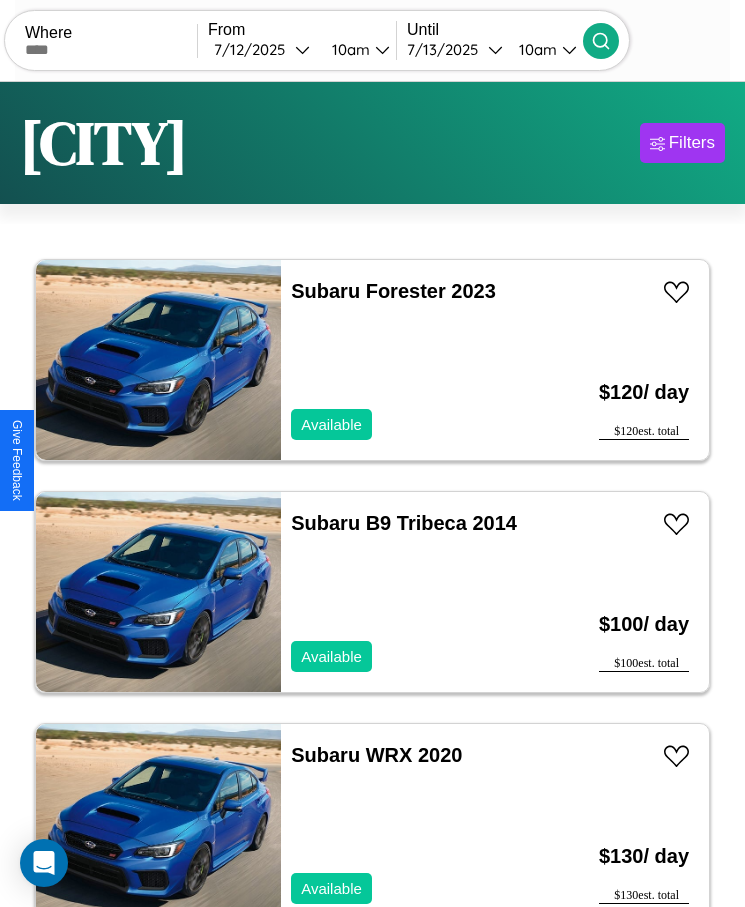 scroll, scrollTop: 50, scrollLeft: 0, axis: vertical 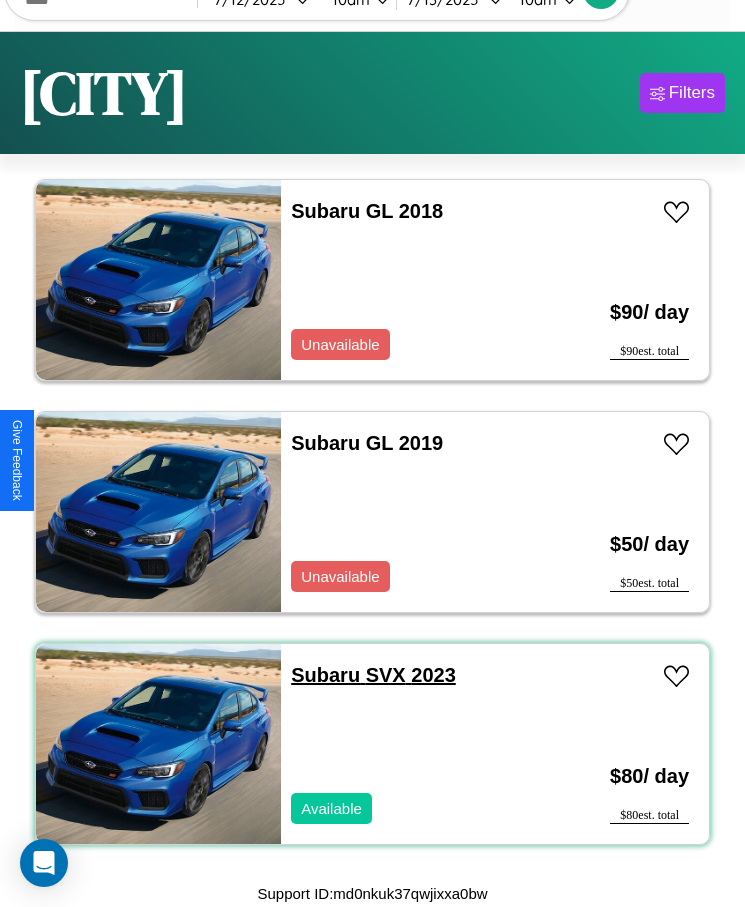 click on "Subaru   SVX   2023" at bounding box center [373, 675] 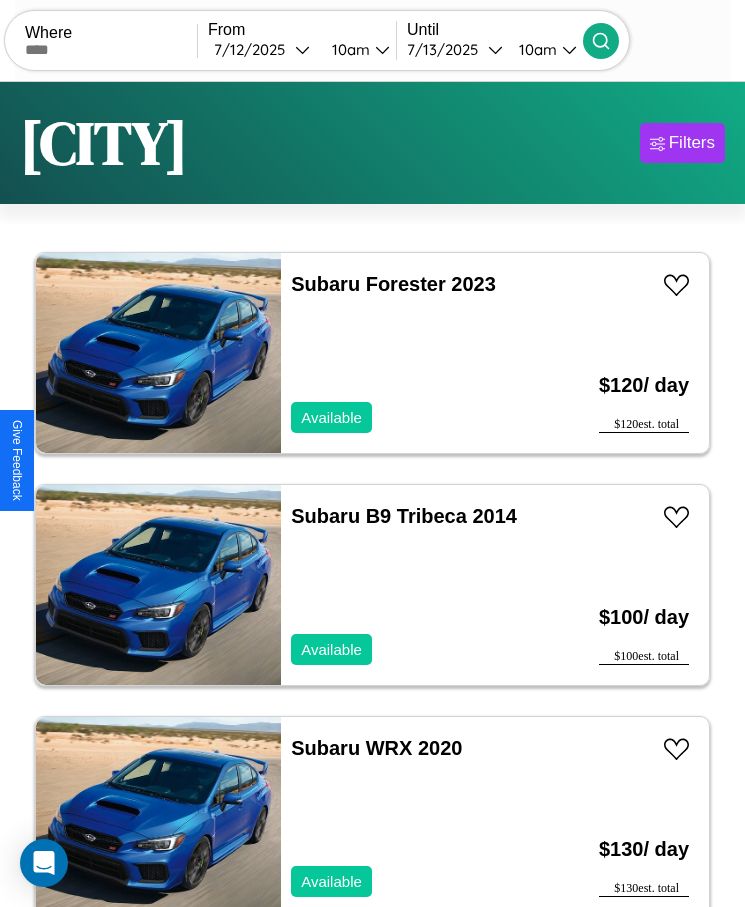 scroll, scrollTop: 0, scrollLeft: 0, axis: both 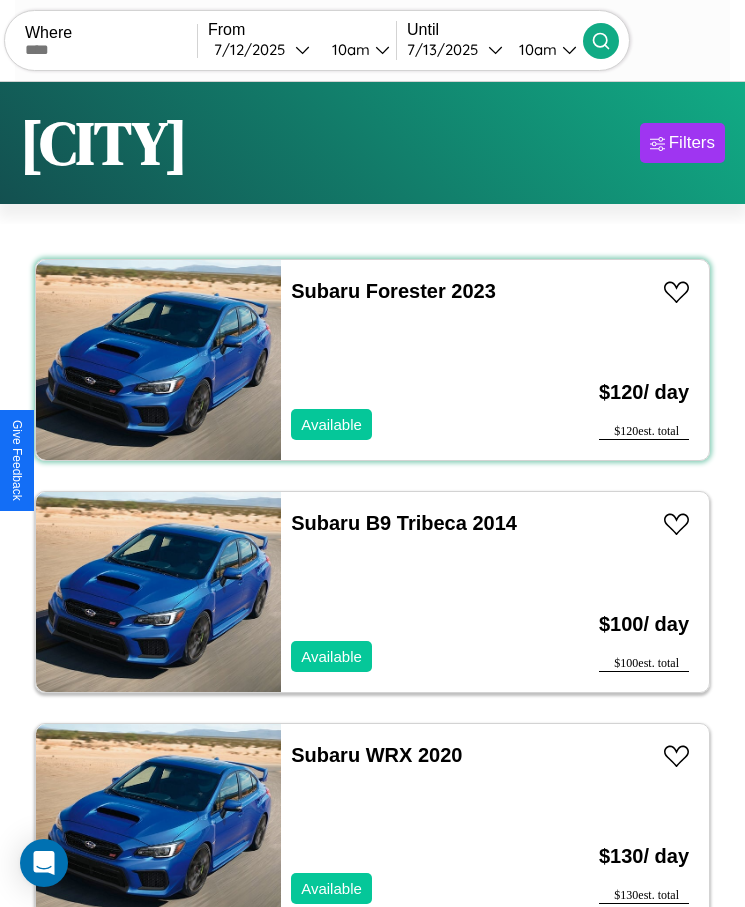 click on "Subaru   Forester   2023 Available" at bounding box center [413, 360] 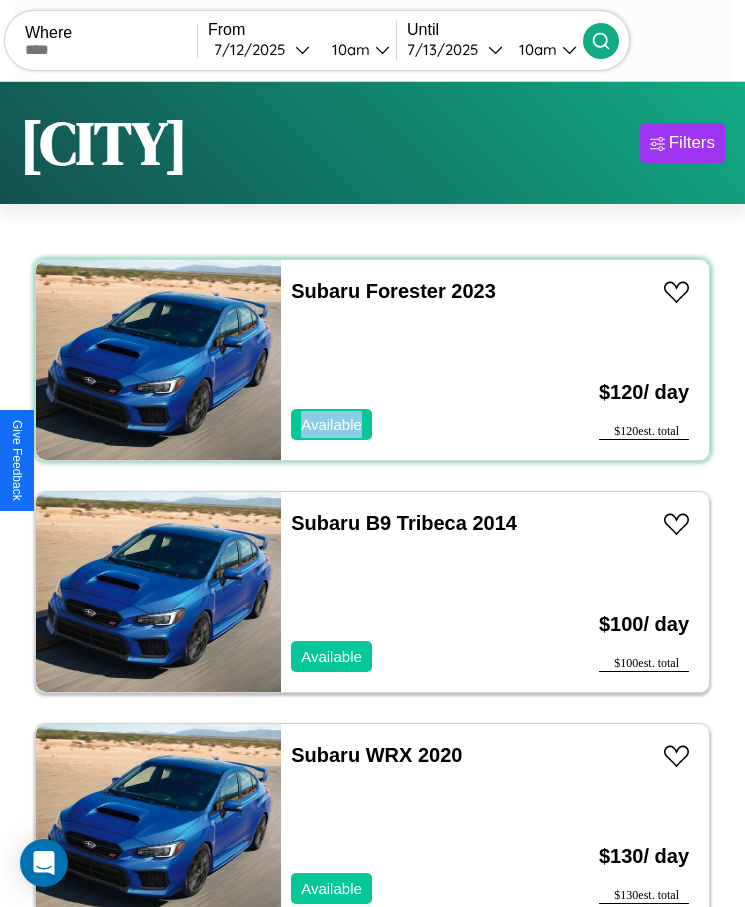 click on "Subaru   Forester   2023 Available" at bounding box center [413, 360] 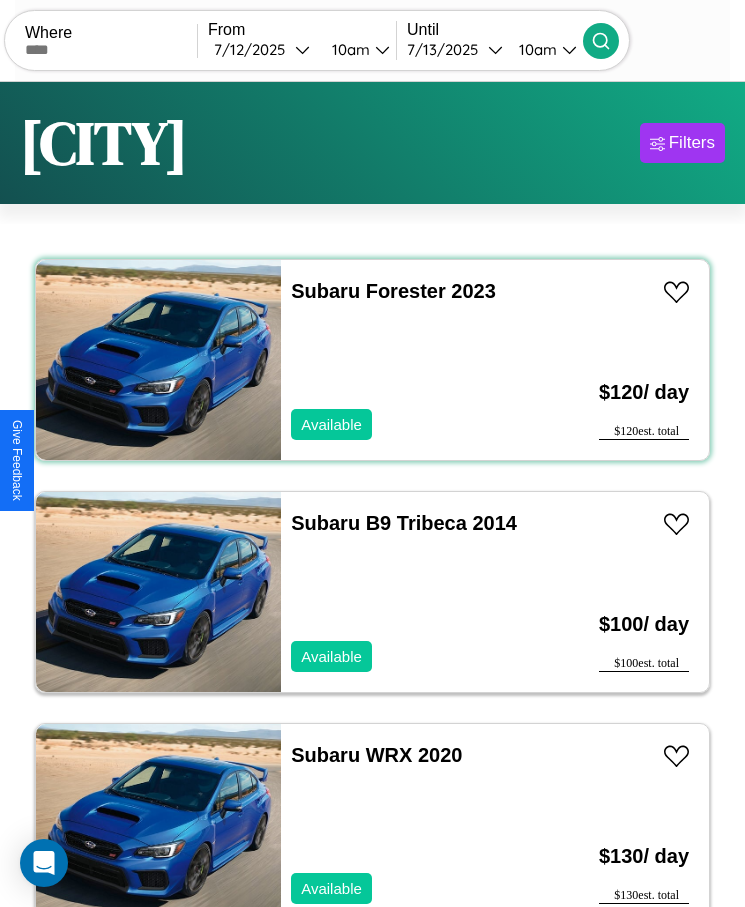 click on "Subaru   Forester   2023 Available" at bounding box center [413, 360] 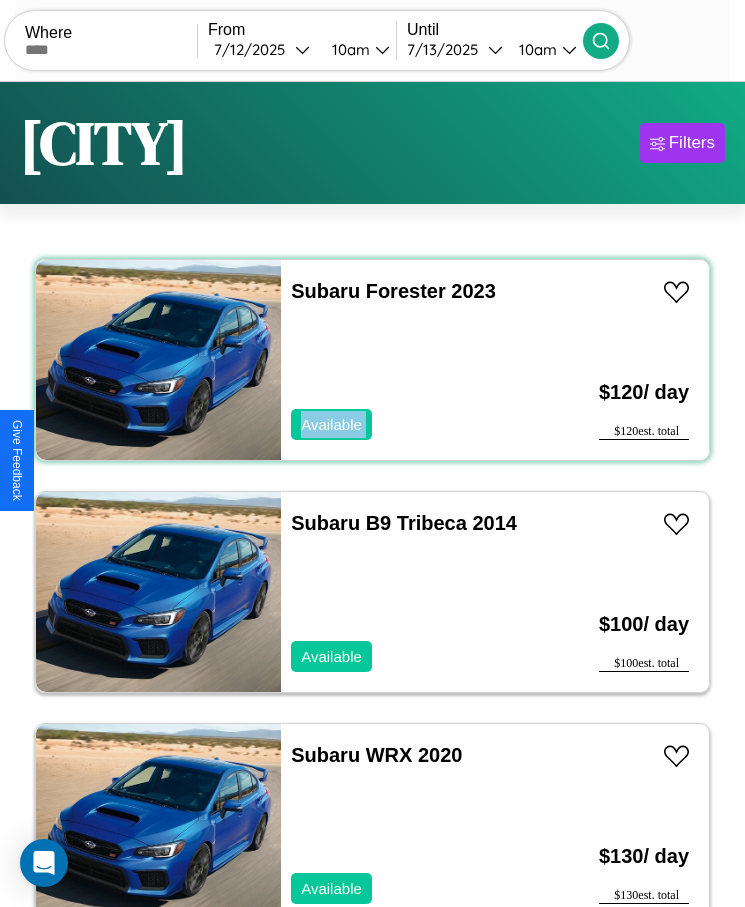 click on "Subaru   Forester   2023 Available" at bounding box center (413, 360) 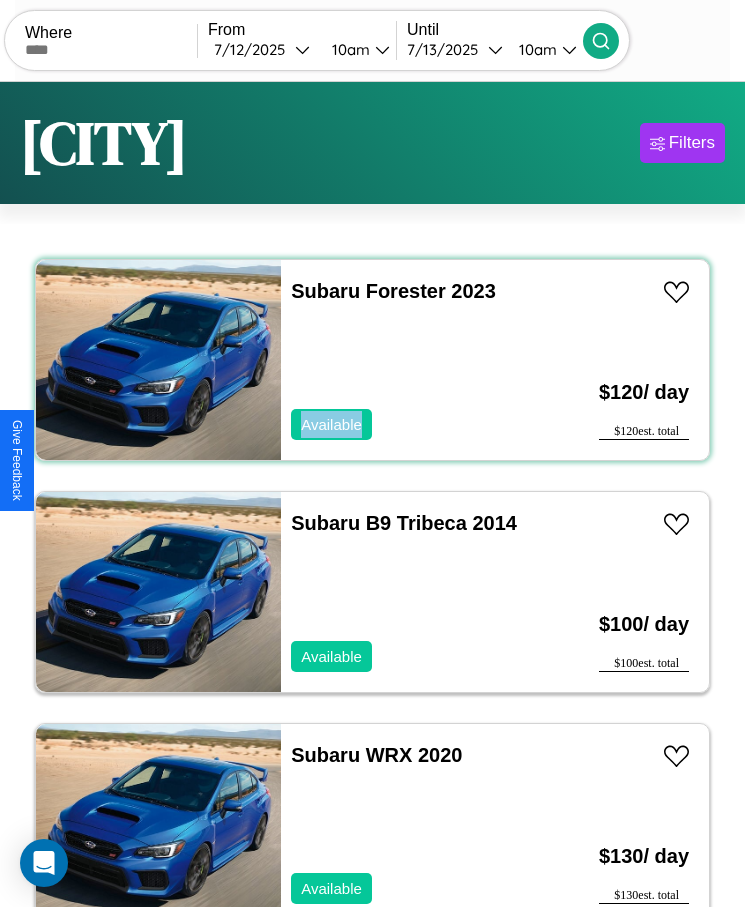 click on "Subaru   Forester   2023 Available" at bounding box center [413, 360] 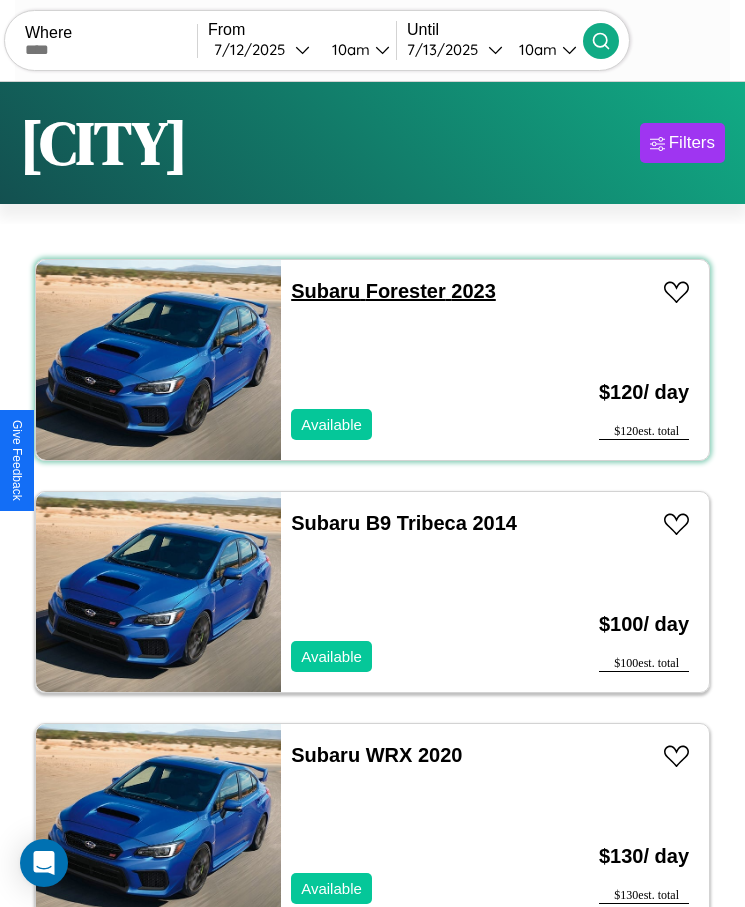 click on "Subaru   Forester   2023" at bounding box center [393, 291] 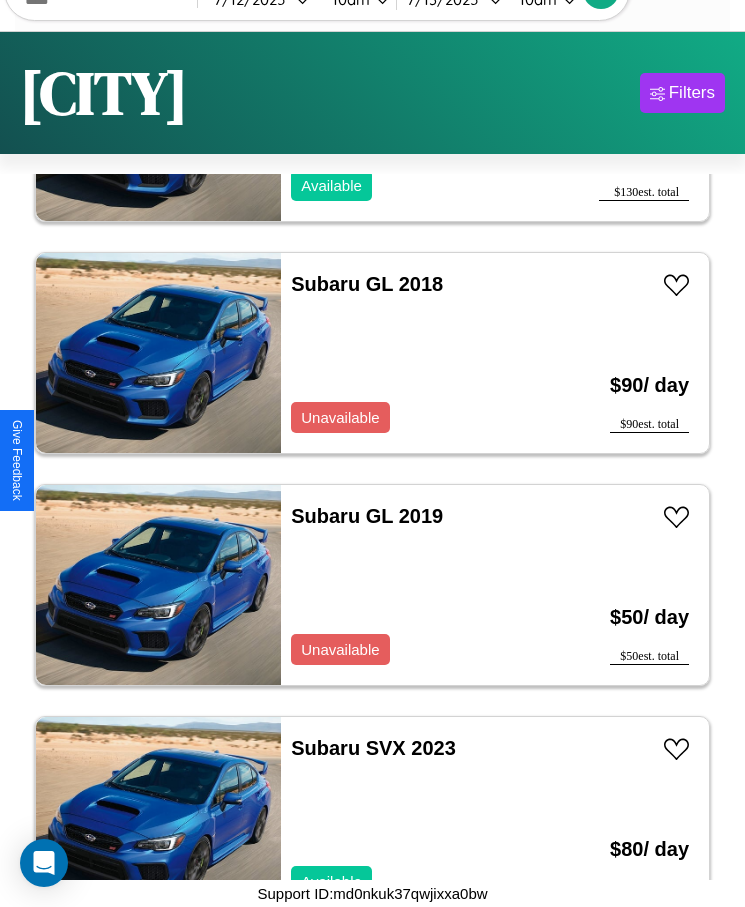 scroll, scrollTop: 726, scrollLeft: 0, axis: vertical 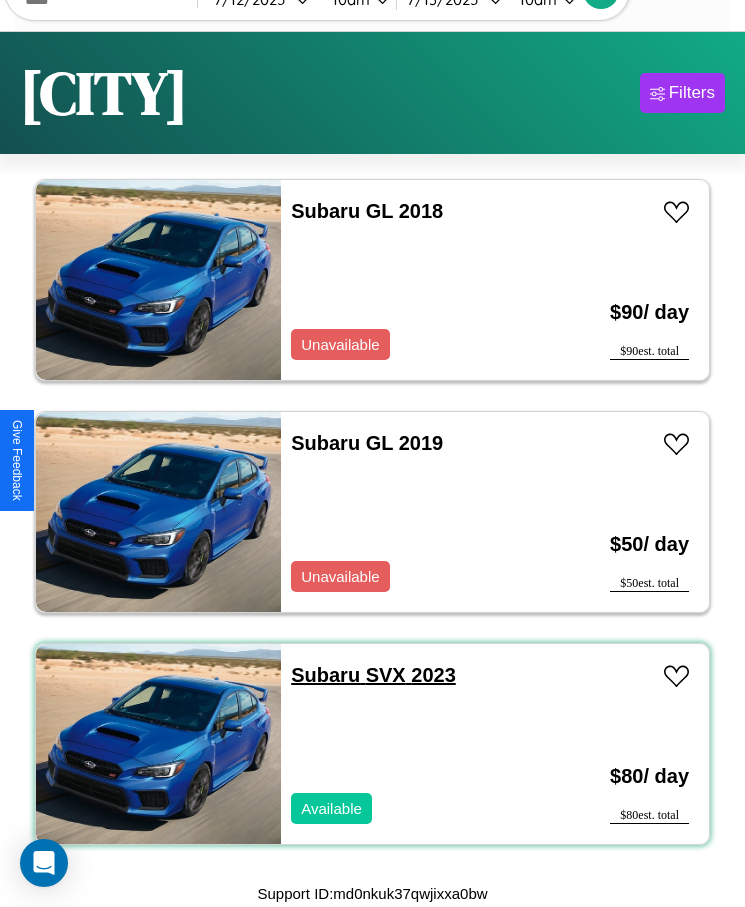 click on "Subaru   SVX   2023" at bounding box center (373, 675) 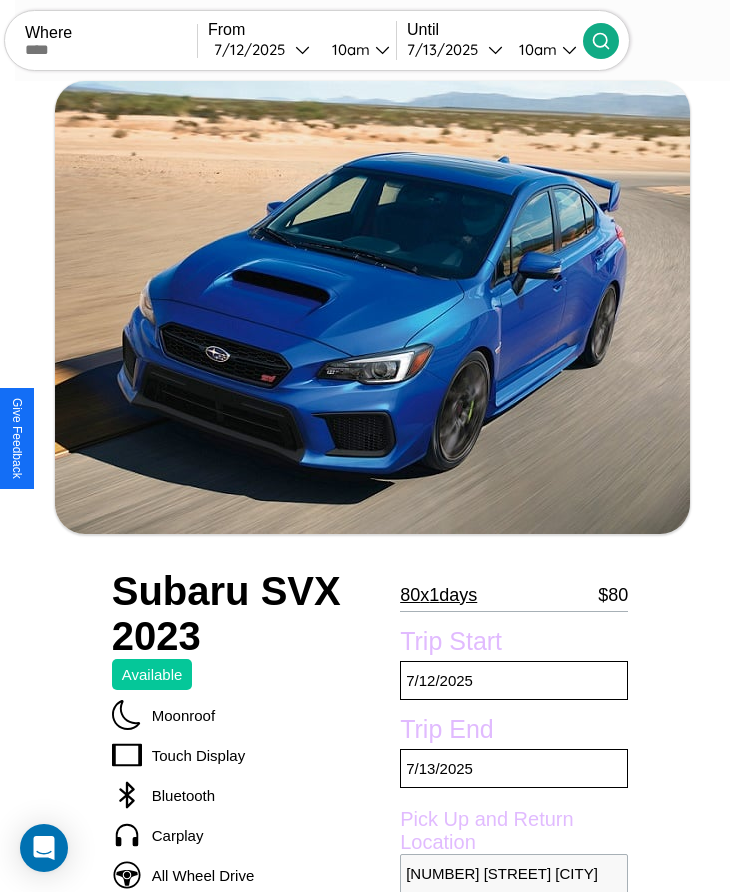 scroll, scrollTop: 441, scrollLeft: 0, axis: vertical 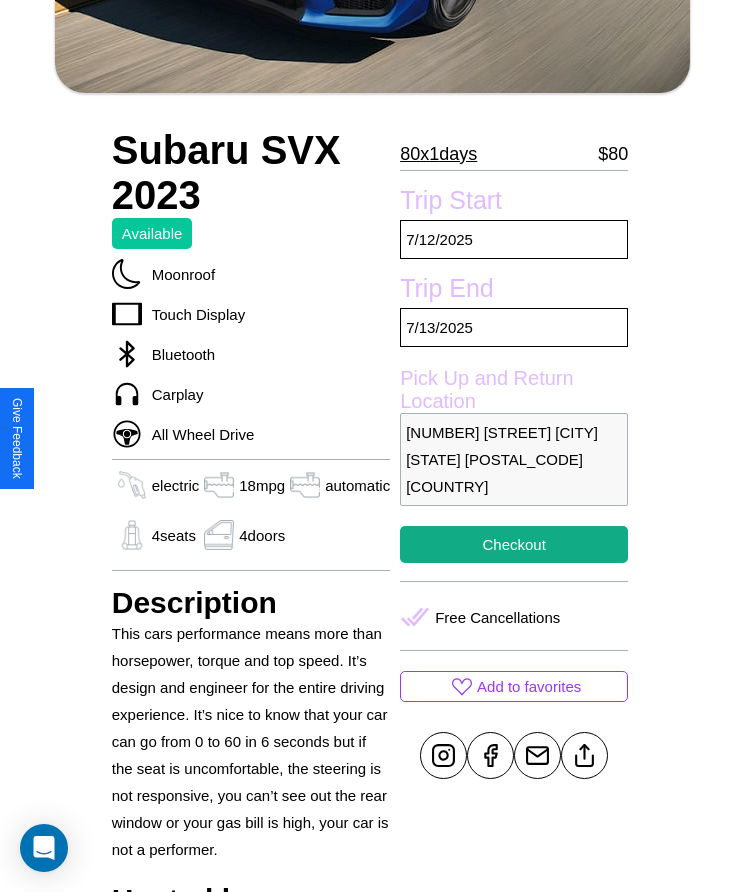 click on "486 Second Street  Chicago Illinois 26725 Spain" at bounding box center [514, 459] 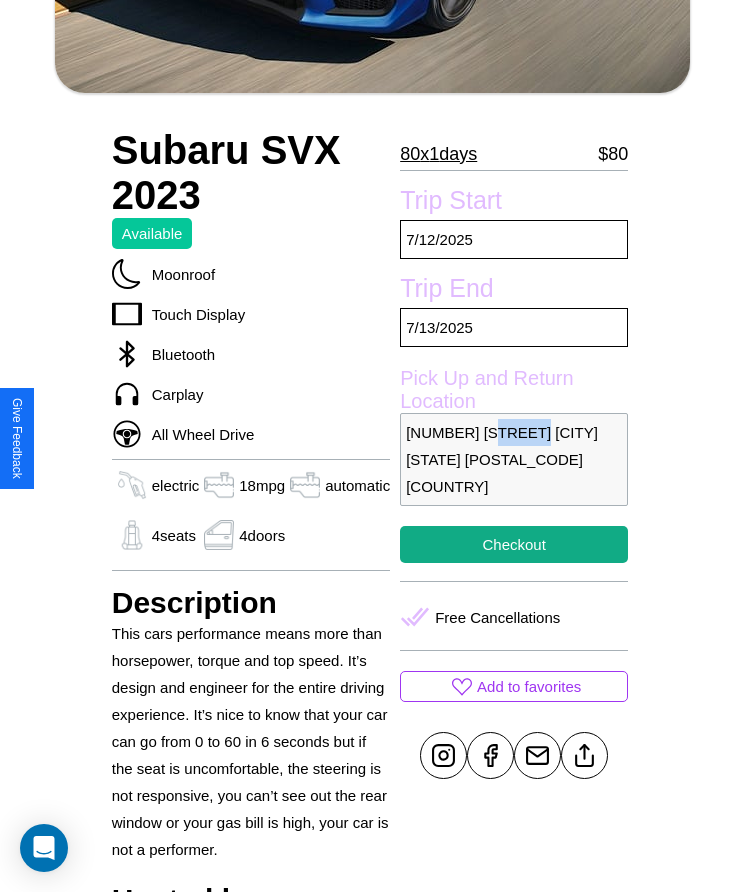 click on "486 Second Street  Chicago Illinois 26725 Spain" at bounding box center [514, 459] 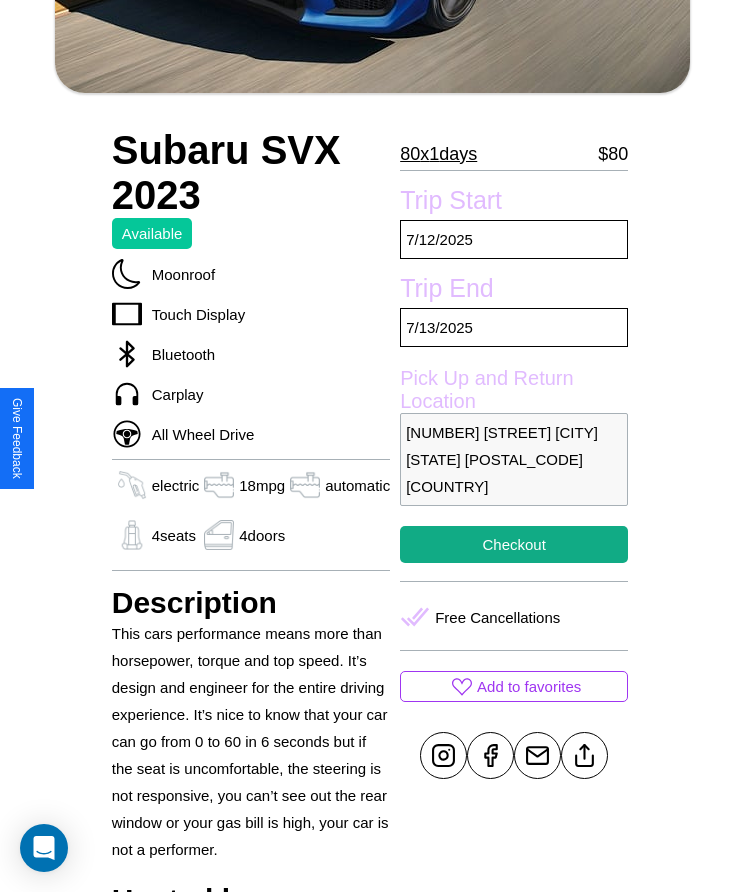 click on "486 Second Street  Chicago Illinois 26725 Spain" at bounding box center [514, 459] 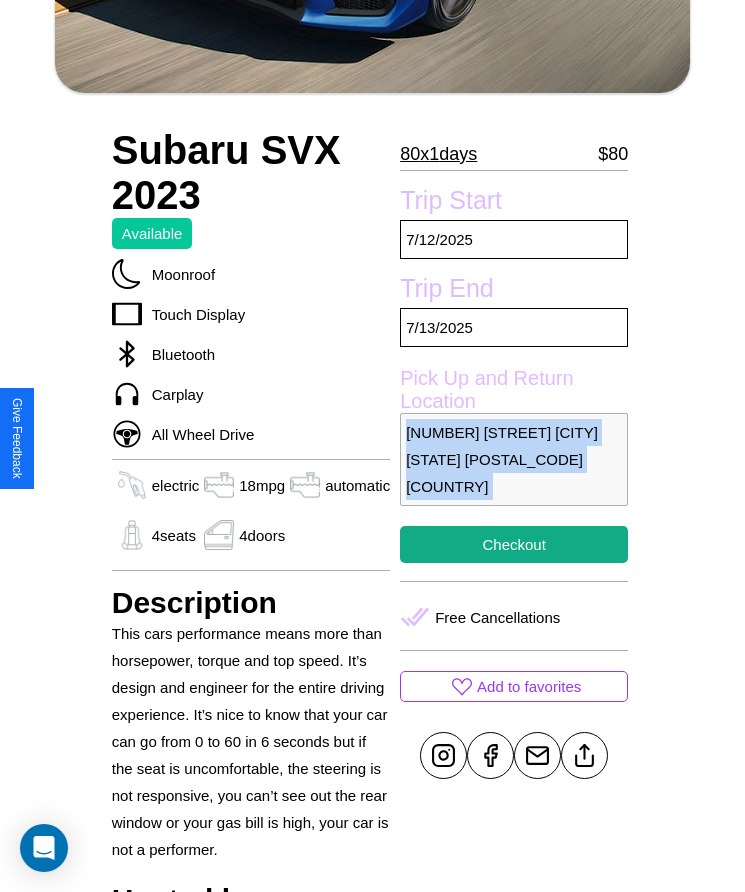 click on "486 Second Street  Chicago Illinois 26725 Spain" at bounding box center [514, 459] 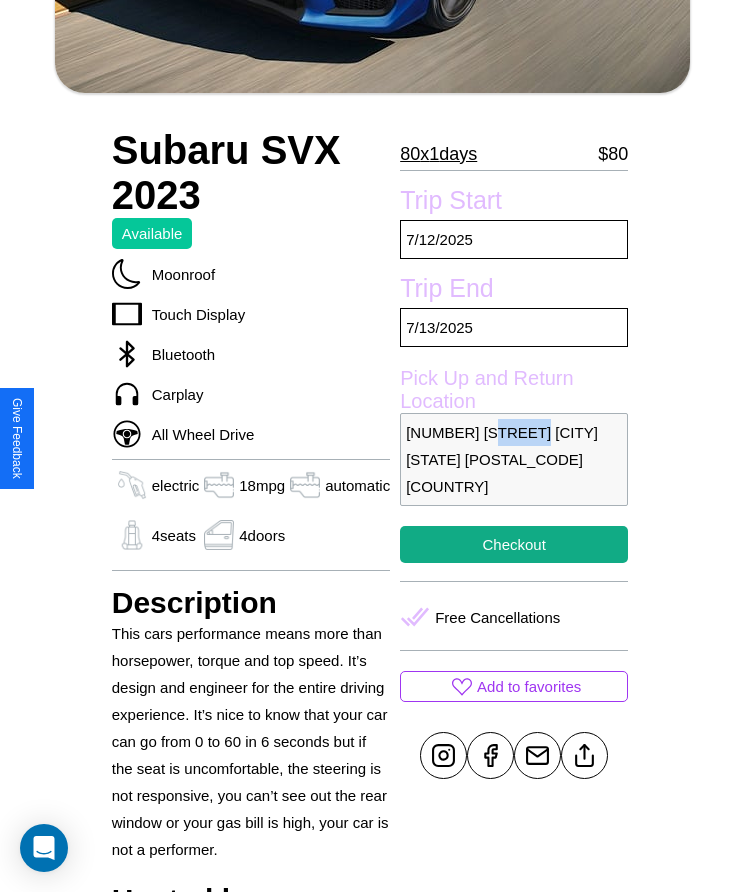 click on "486 Second Street  Chicago Illinois 26725 Spain" at bounding box center [514, 459] 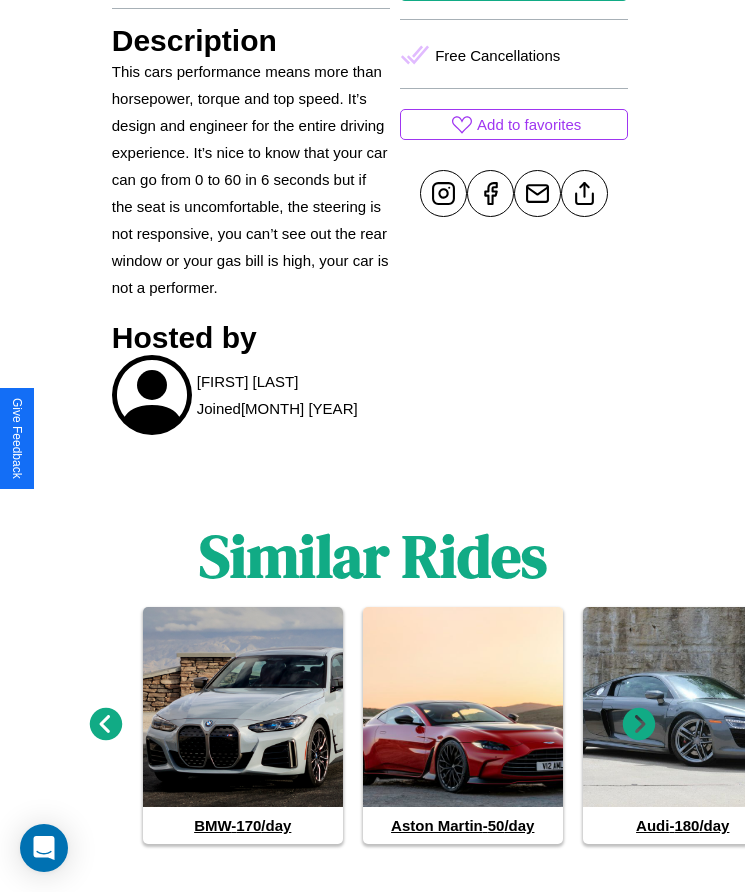 scroll, scrollTop: 1022, scrollLeft: 0, axis: vertical 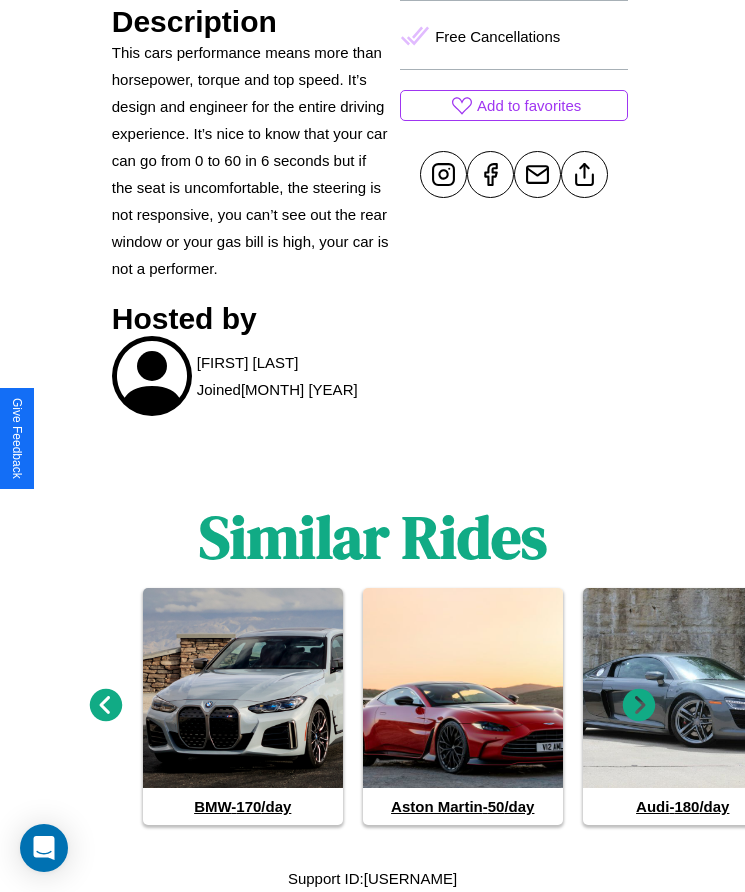 click 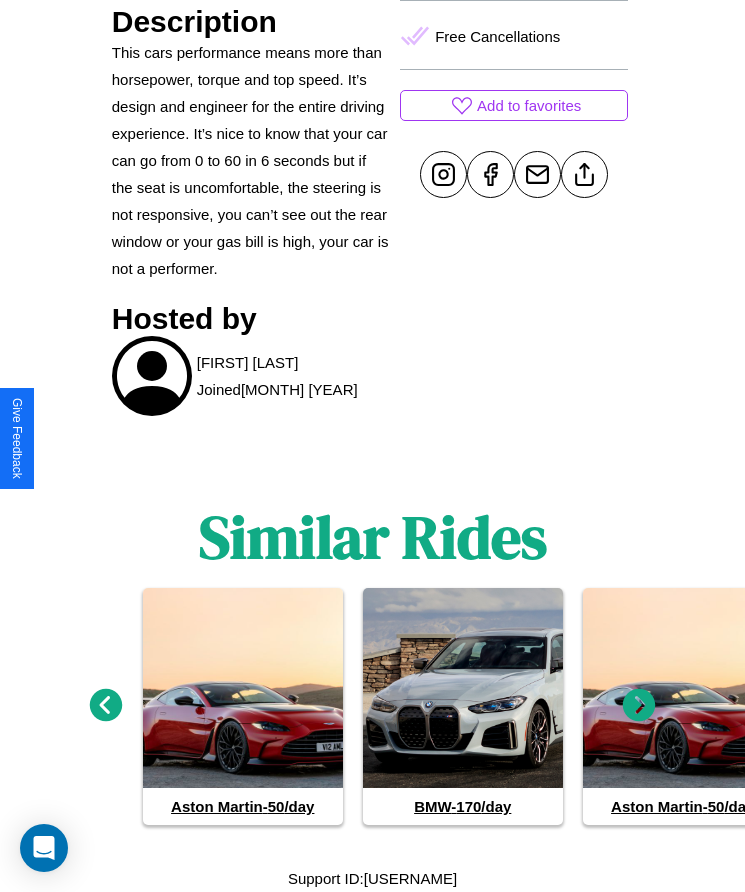 click 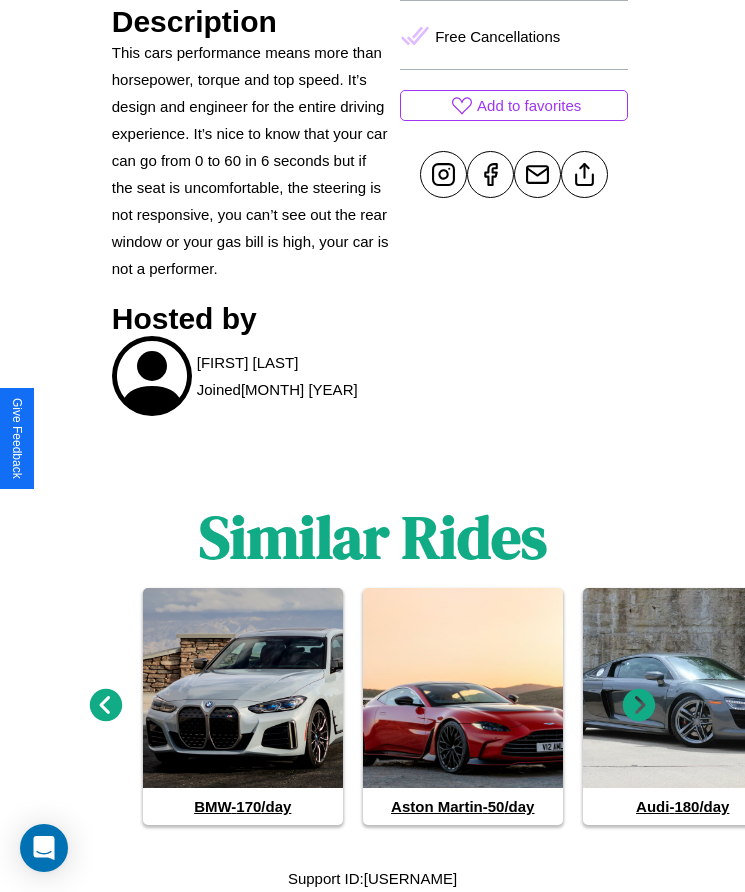 click 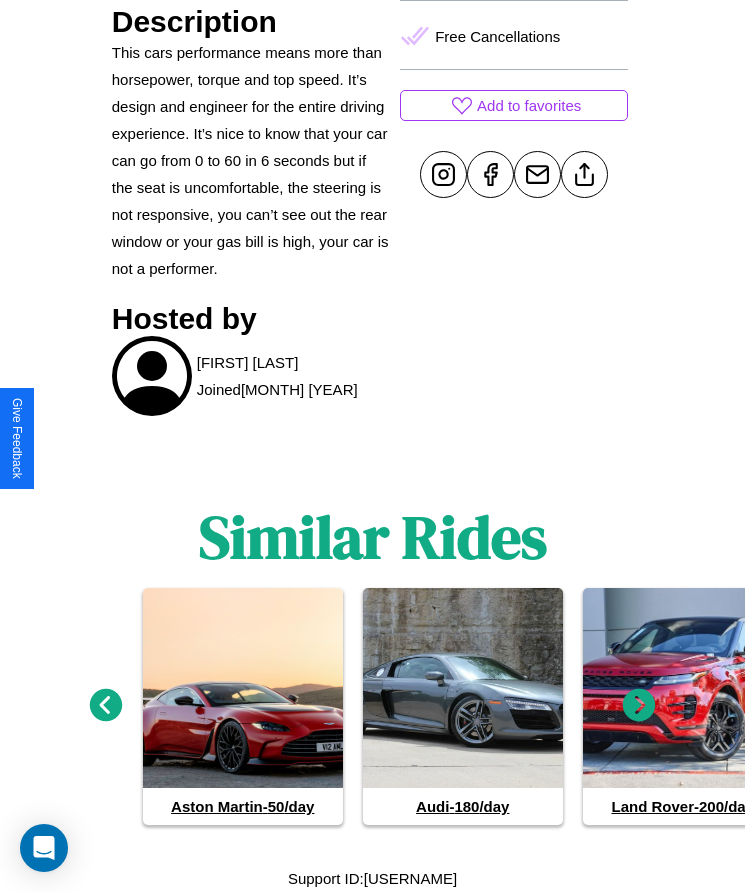 click 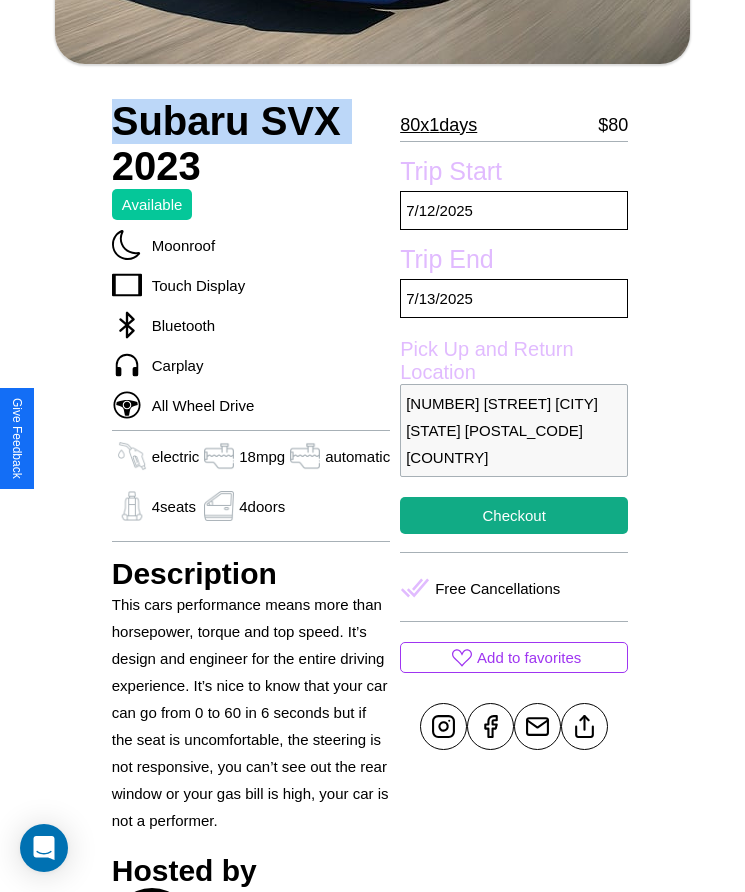 scroll, scrollTop: 513, scrollLeft: 0, axis: vertical 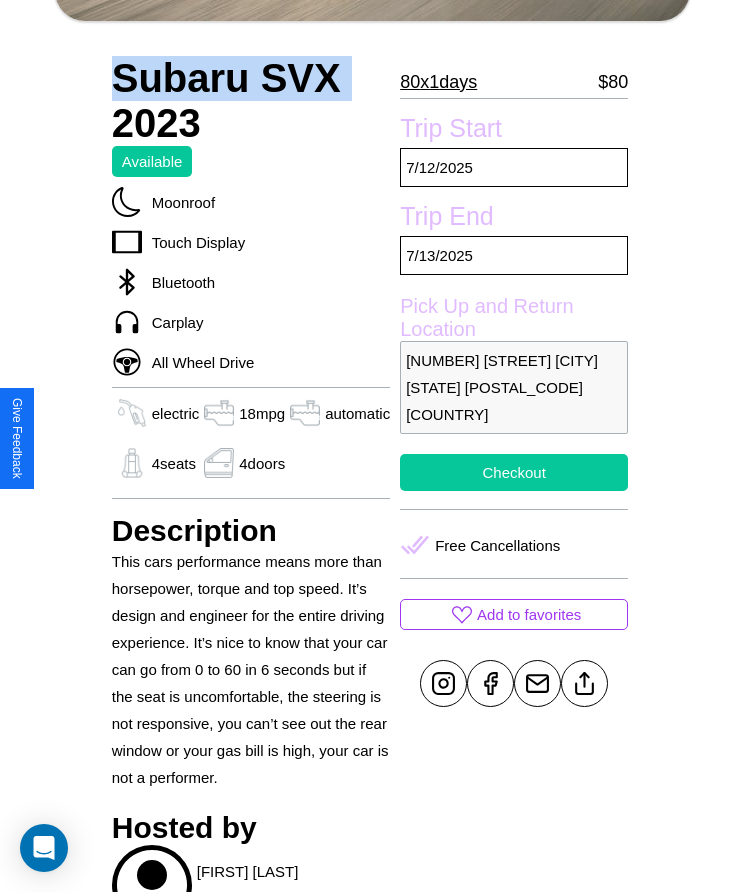 click on "Checkout" at bounding box center (514, 472) 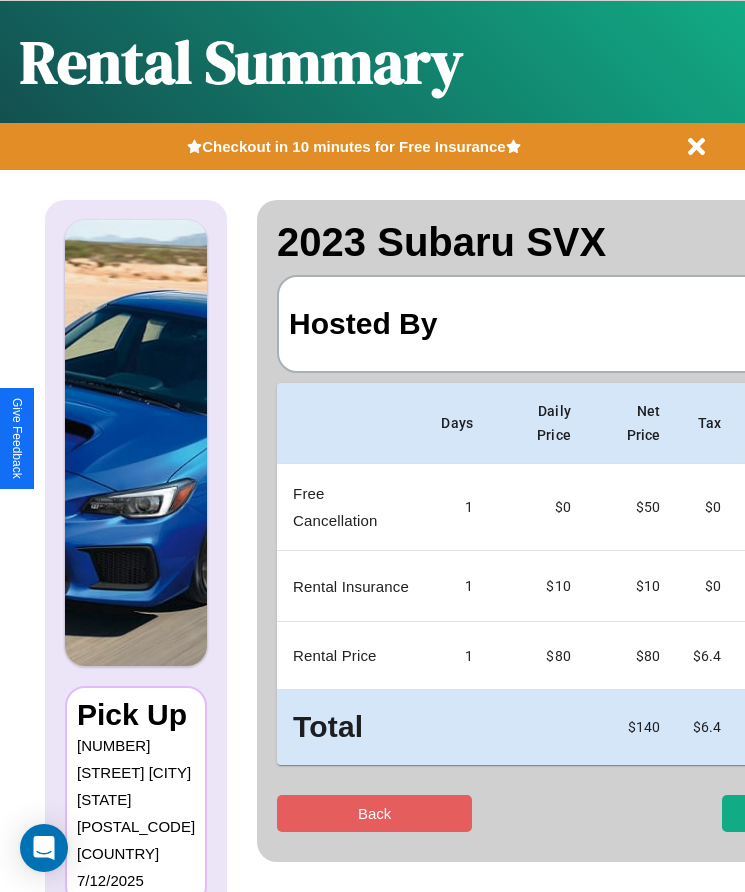 scroll, scrollTop: 0, scrollLeft: 118, axis: horizontal 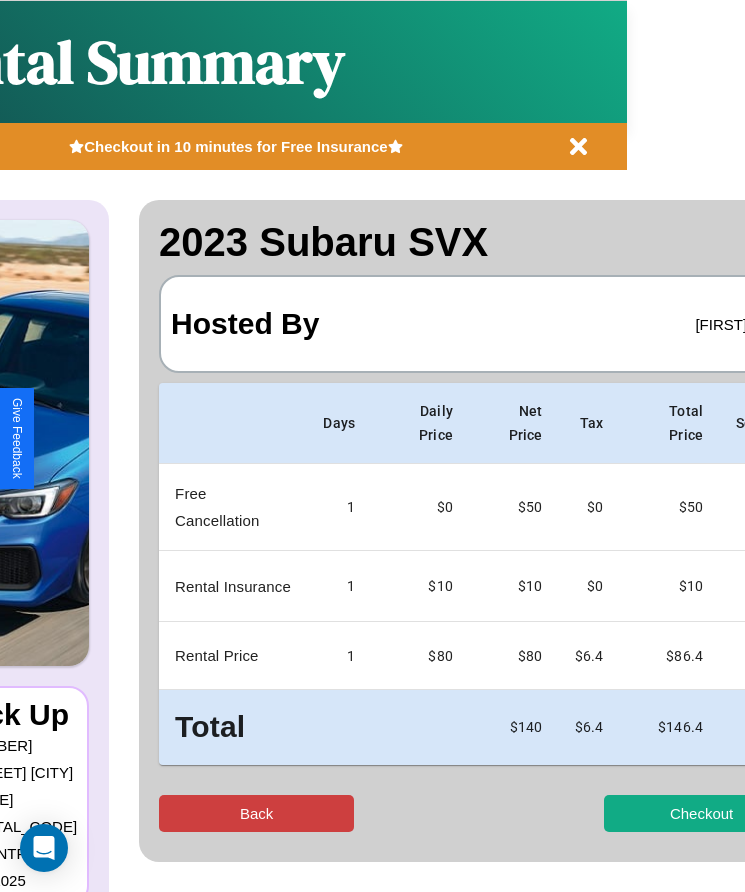 click on "Back" at bounding box center [256, 813] 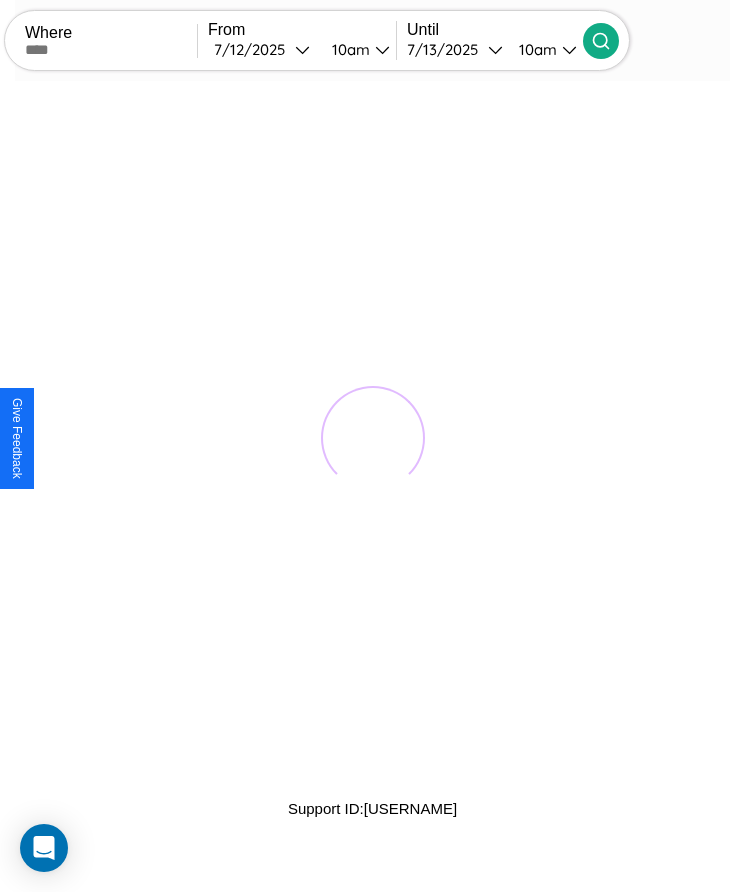 scroll, scrollTop: 0, scrollLeft: 0, axis: both 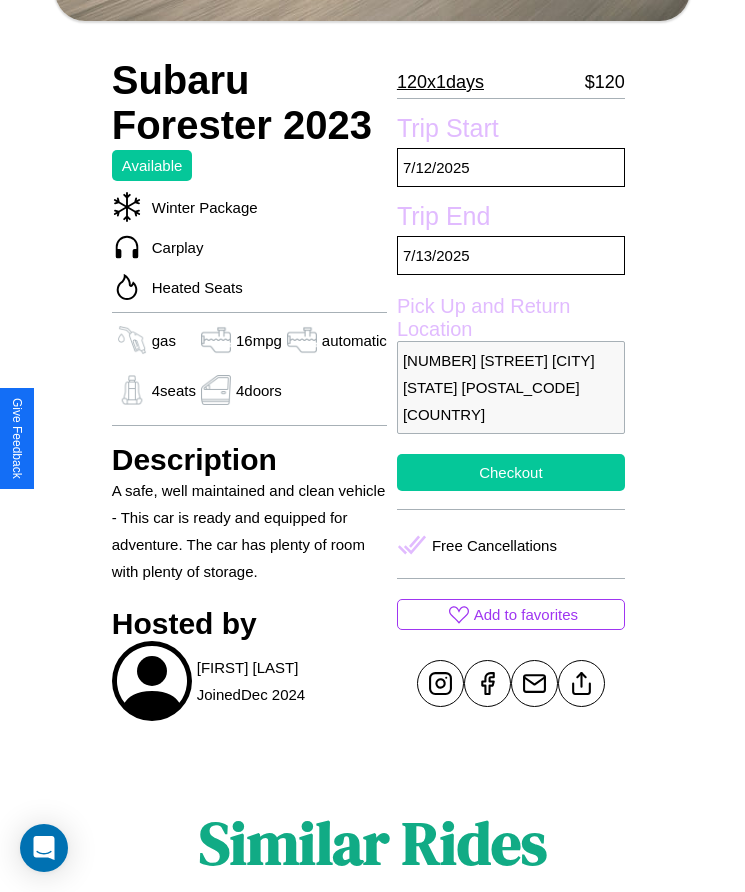 click on "Checkout" at bounding box center [511, 472] 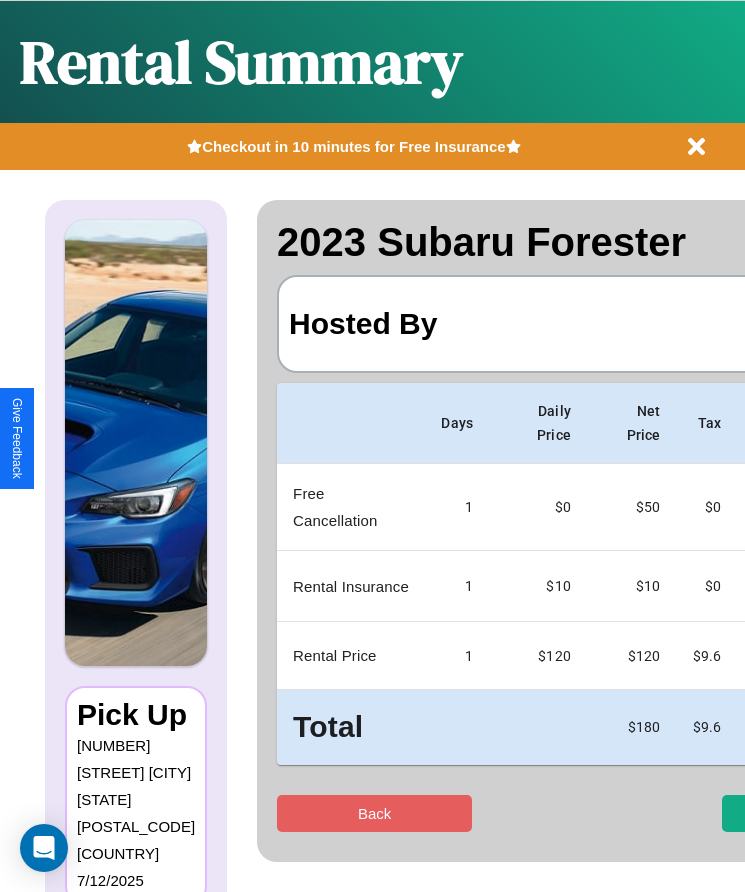 scroll, scrollTop: 0, scrollLeft: 118, axis: horizontal 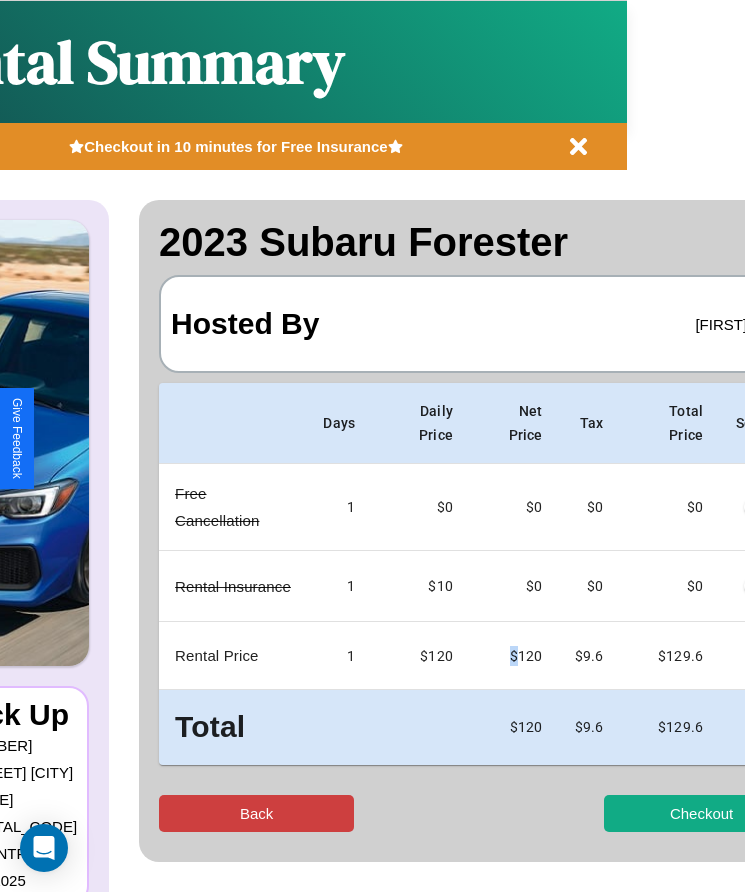 click on "Back" at bounding box center (256, 813) 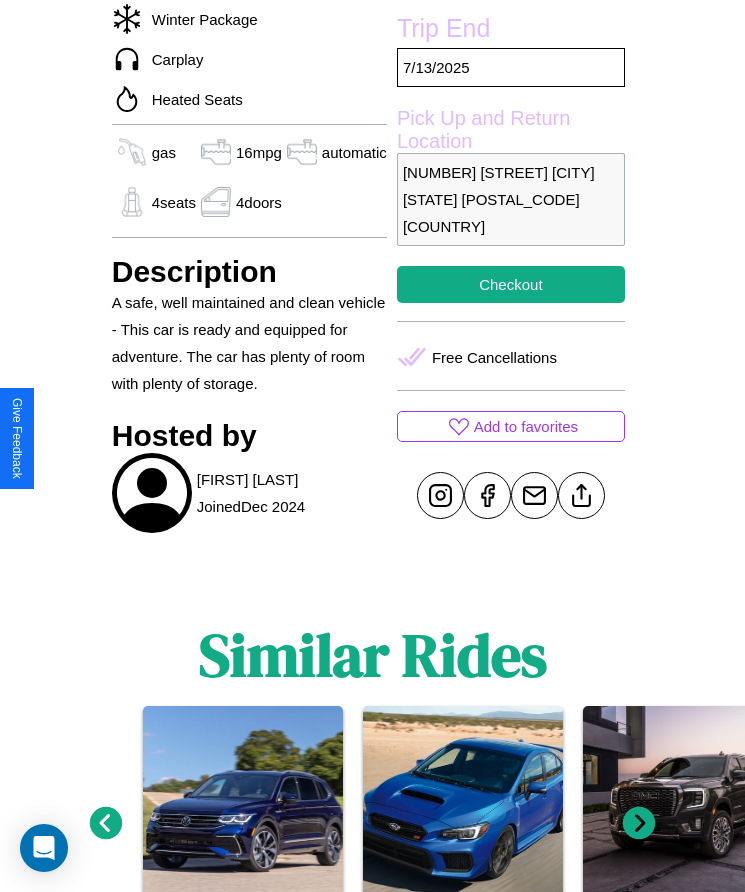 scroll, scrollTop: 807, scrollLeft: 0, axis: vertical 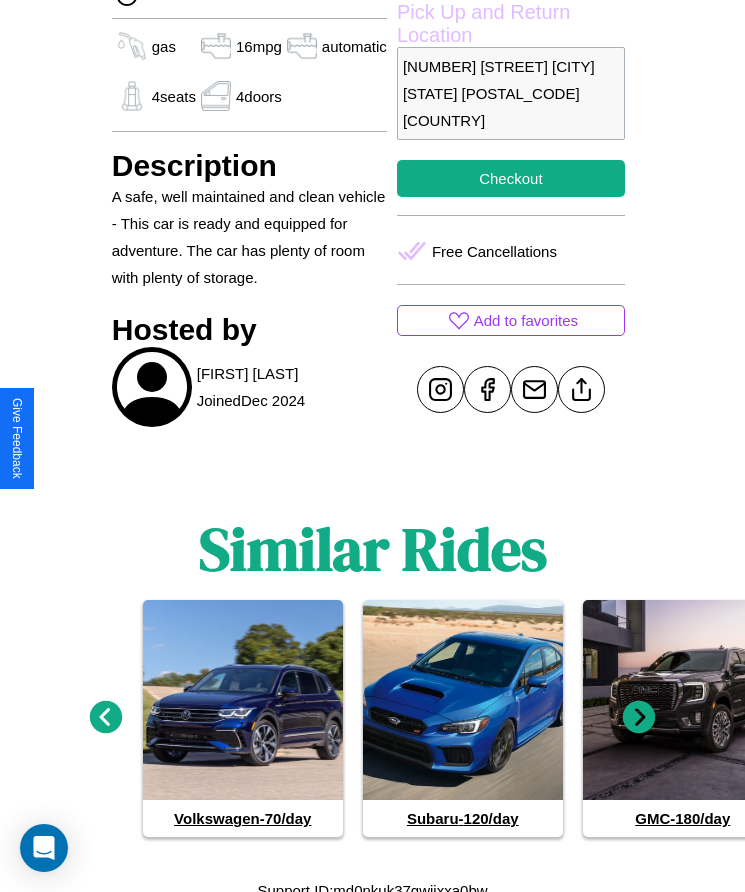 click 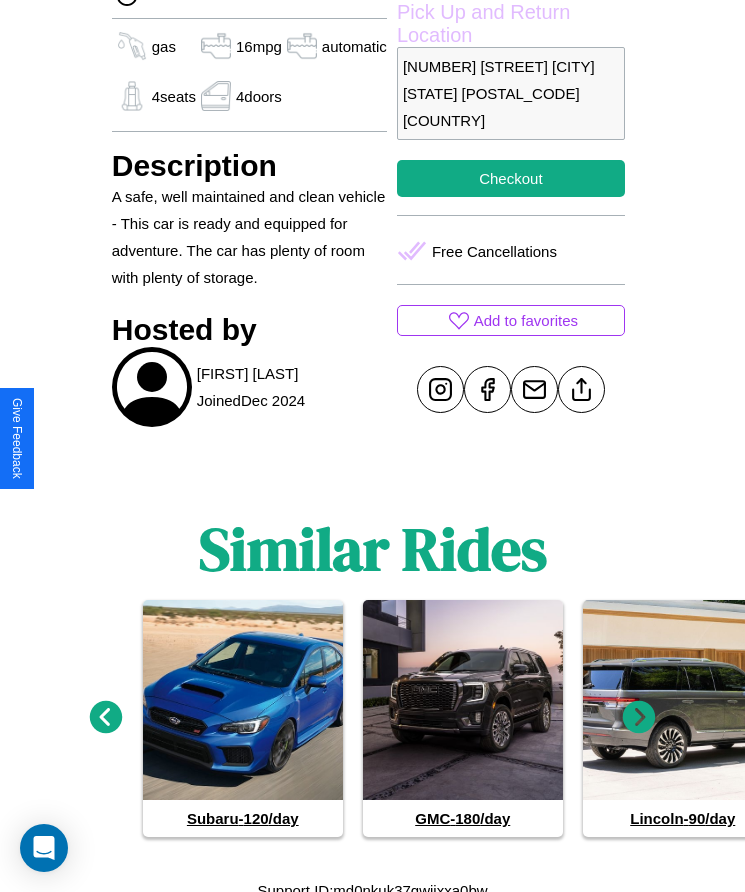 click 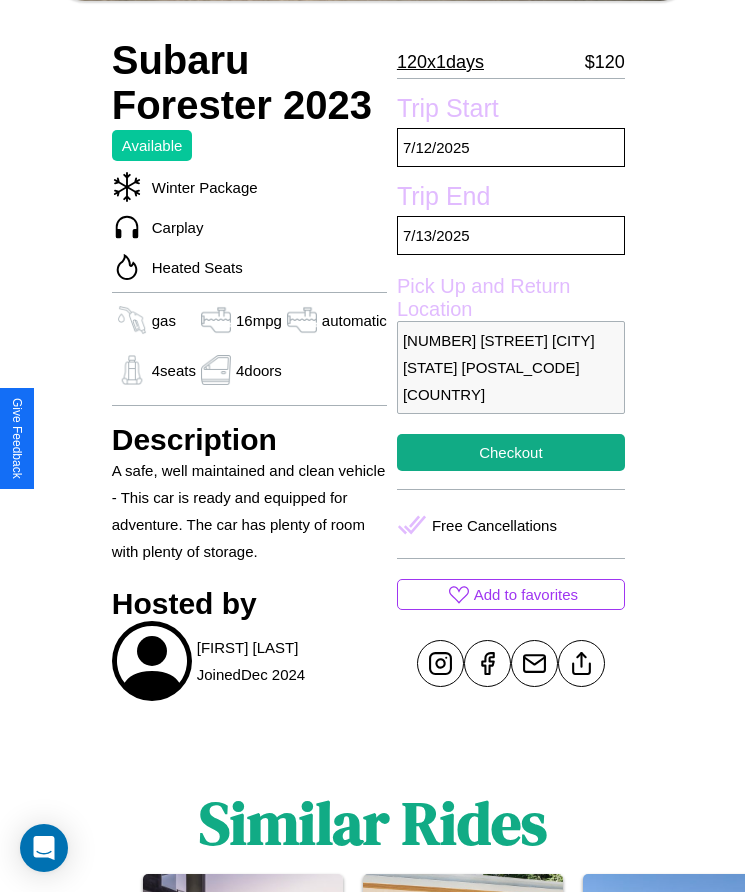 scroll, scrollTop: 513, scrollLeft: 0, axis: vertical 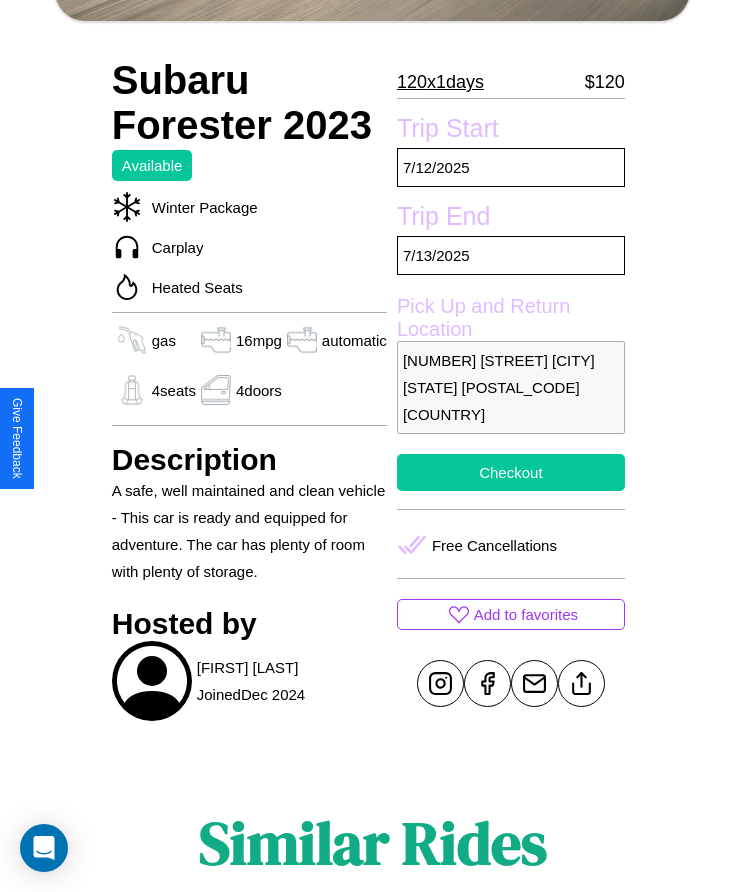 click on "Checkout" at bounding box center (511, 472) 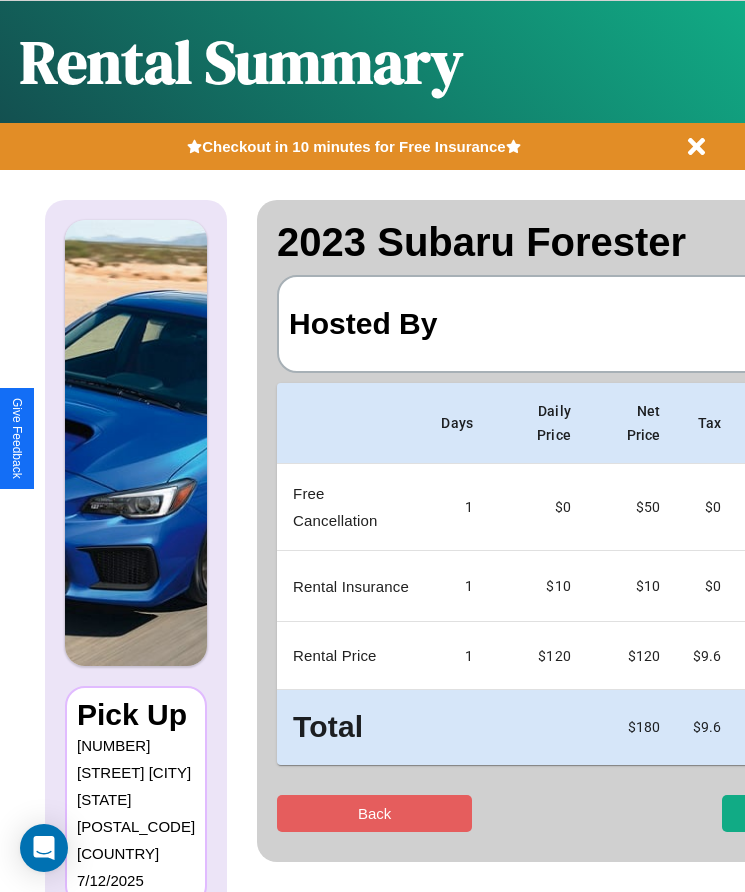 scroll, scrollTop: 0, scrollLeft: 118, axis: horizontal 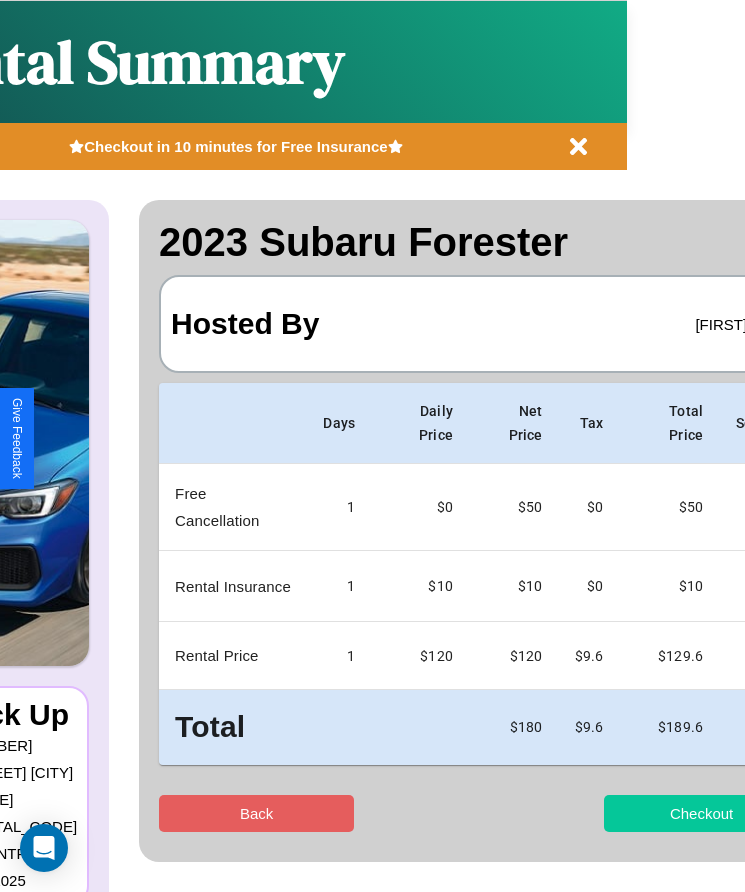 click on "Checkout" at bounding box center [701, 813] 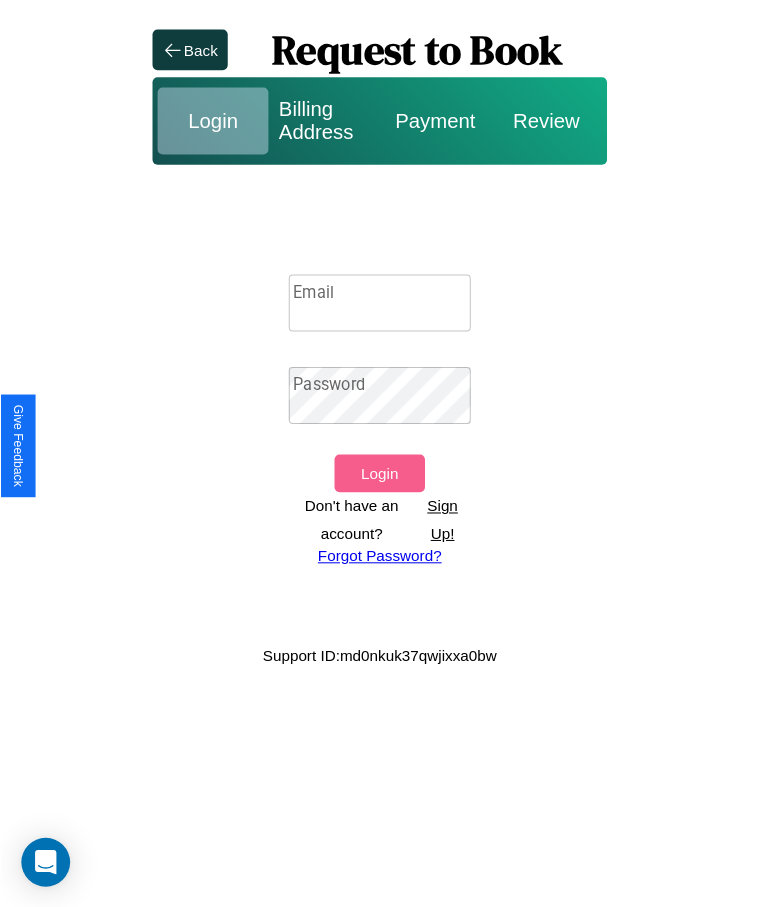 scroll, scrollTop: 0, scrollLeft: 0, axis: both 